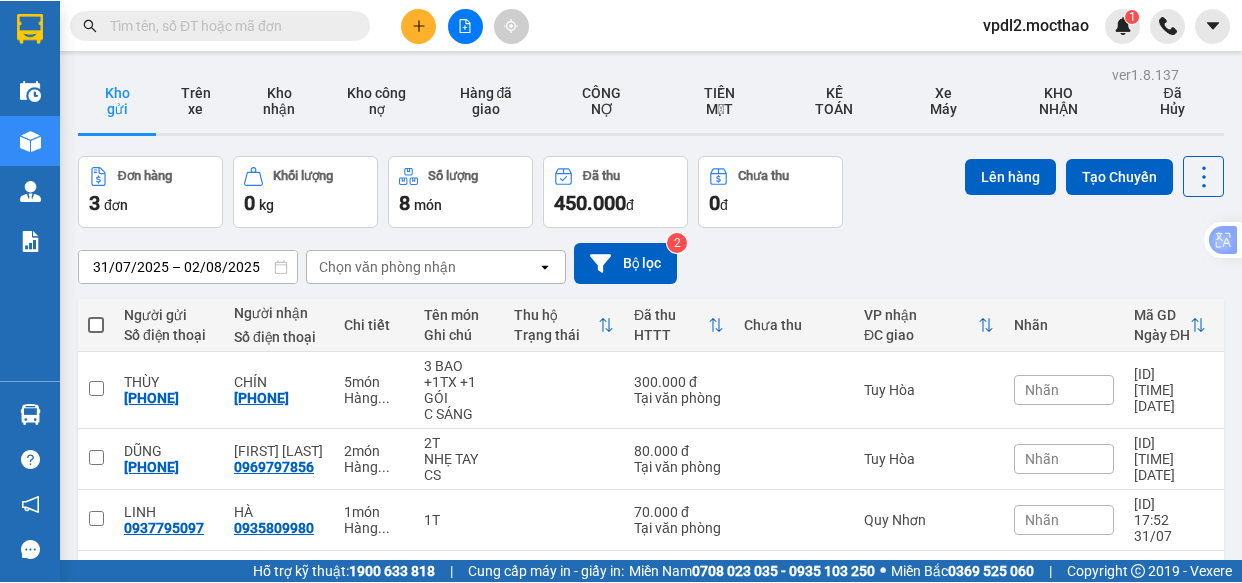 scroll, scrollTop: 0, scrollLeft: 0, axis: both 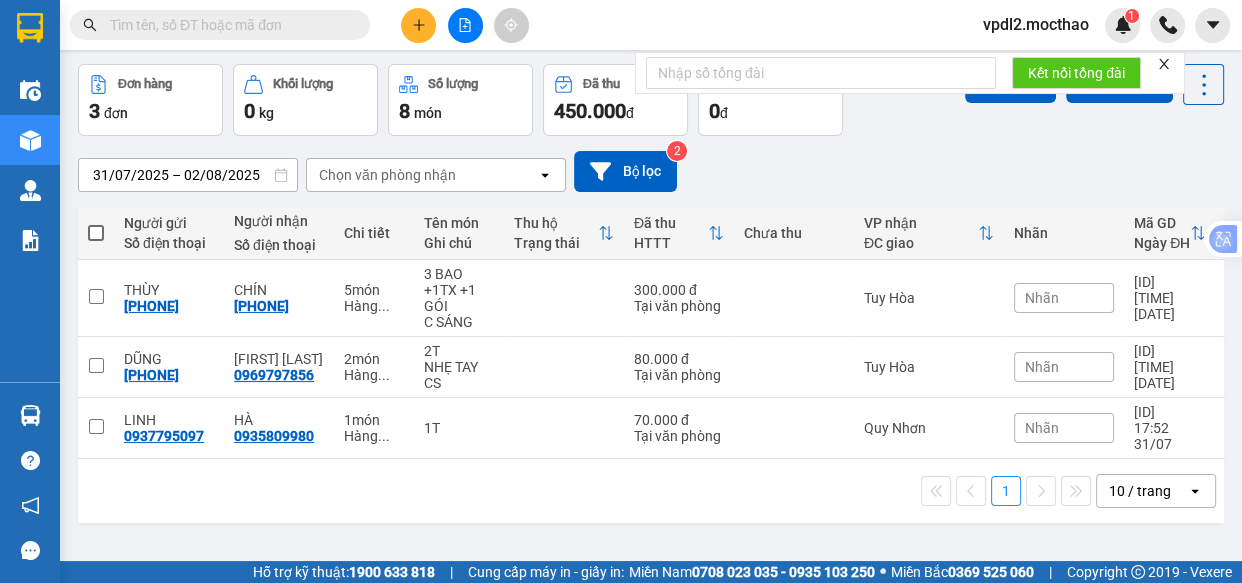 click 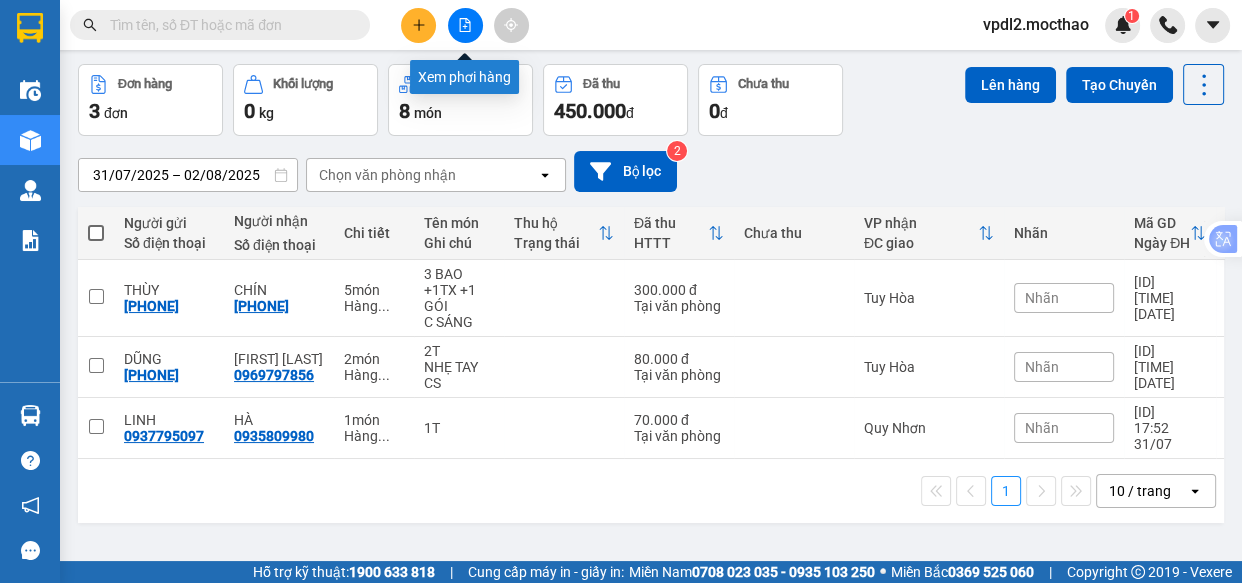 click 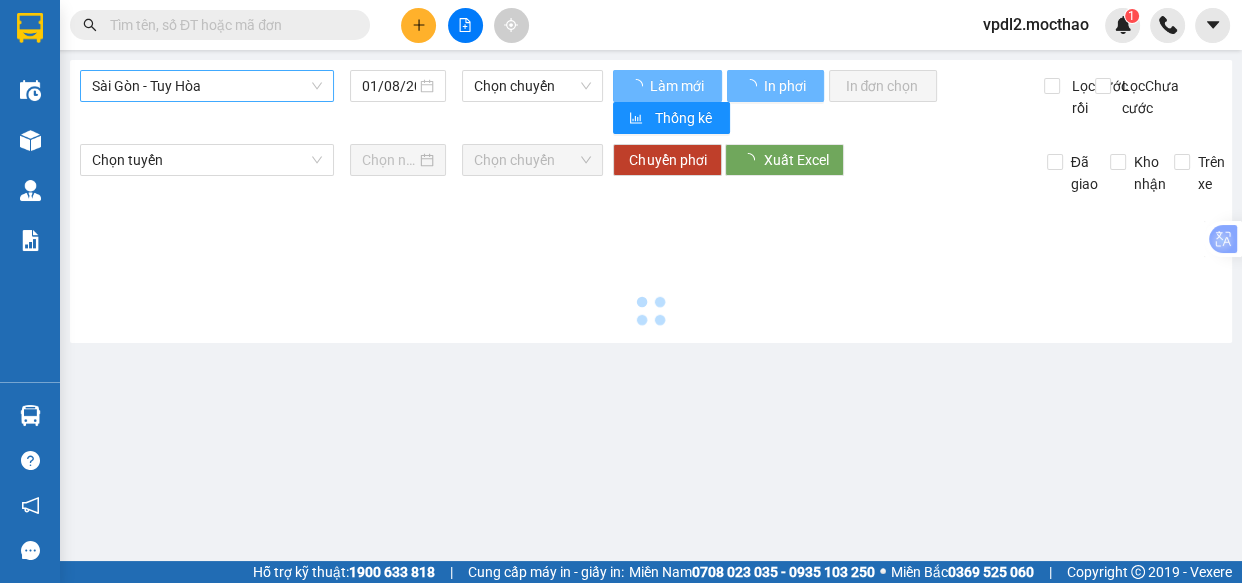 scroll, scrollTop: 0, scrollLeft: 0, axis: both 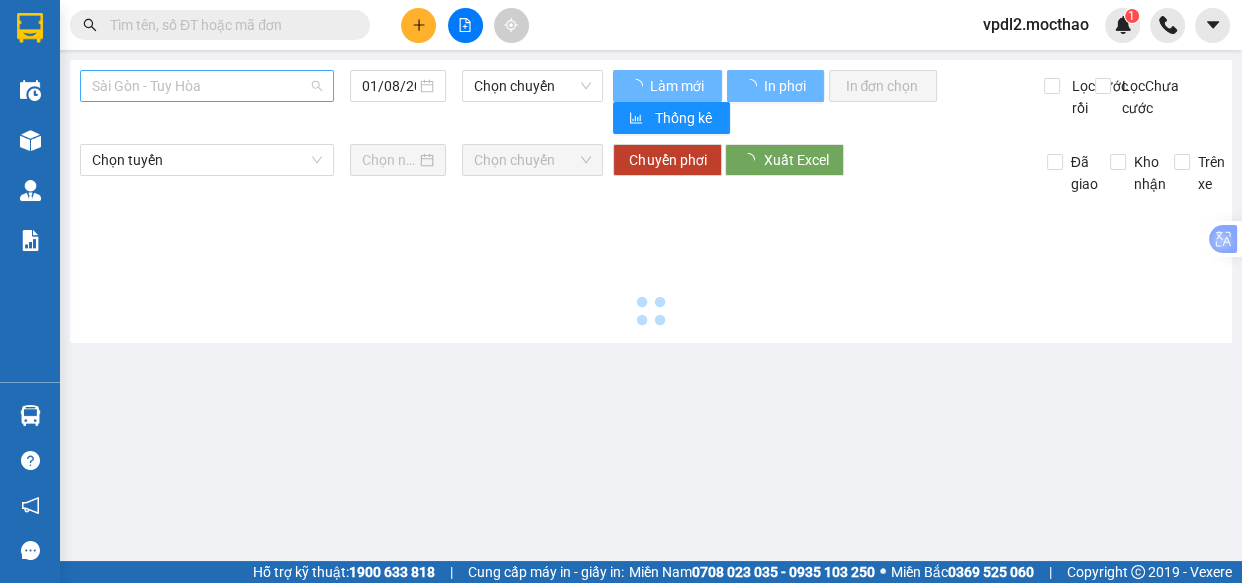 click on "Sài Gòn - Tuy Hòa" at bounding box center (207, 86) 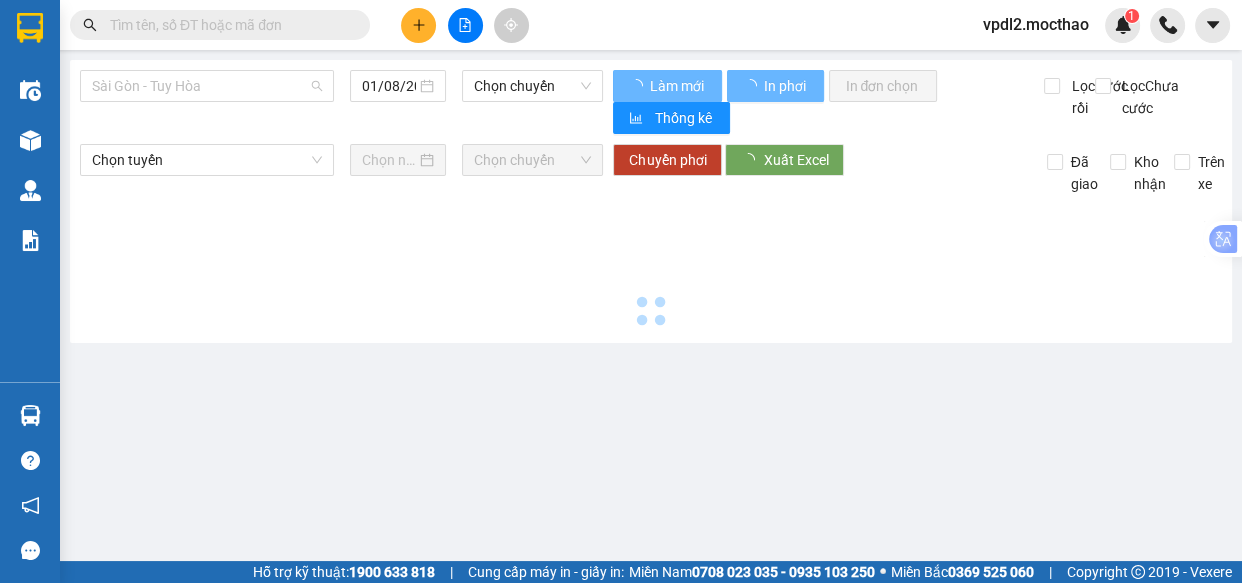 type on "02/08/2025" 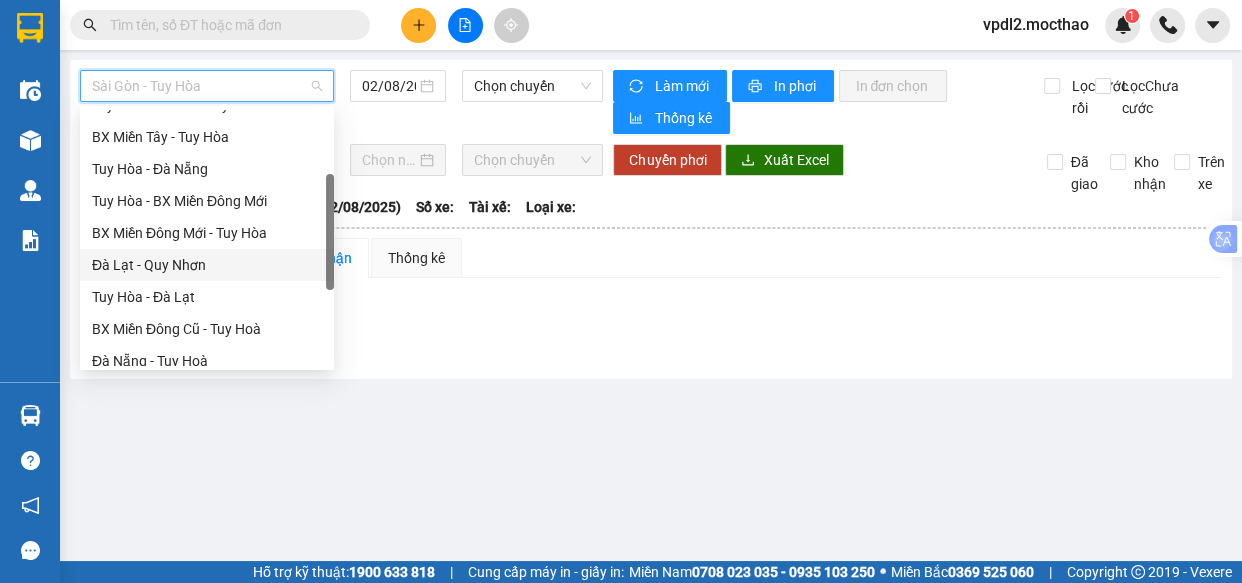 scroll, scrollTop: 363, scrollLeft: 0, axis: vertical 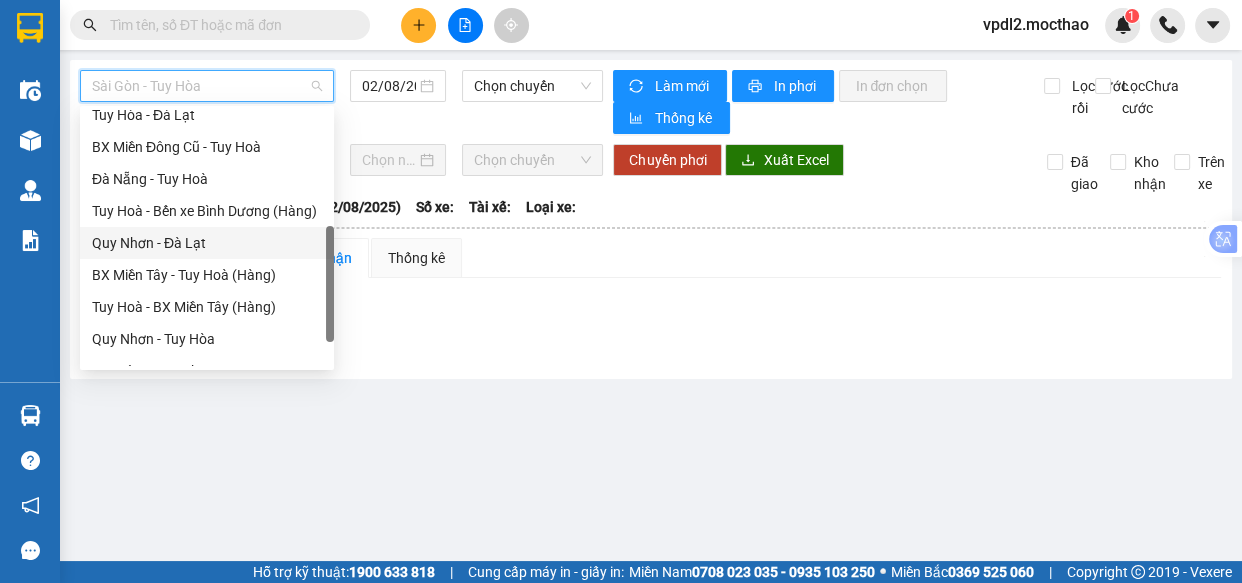 click on "Quy Nhơn - Đà Lạt" at bounding box center [207, 243] 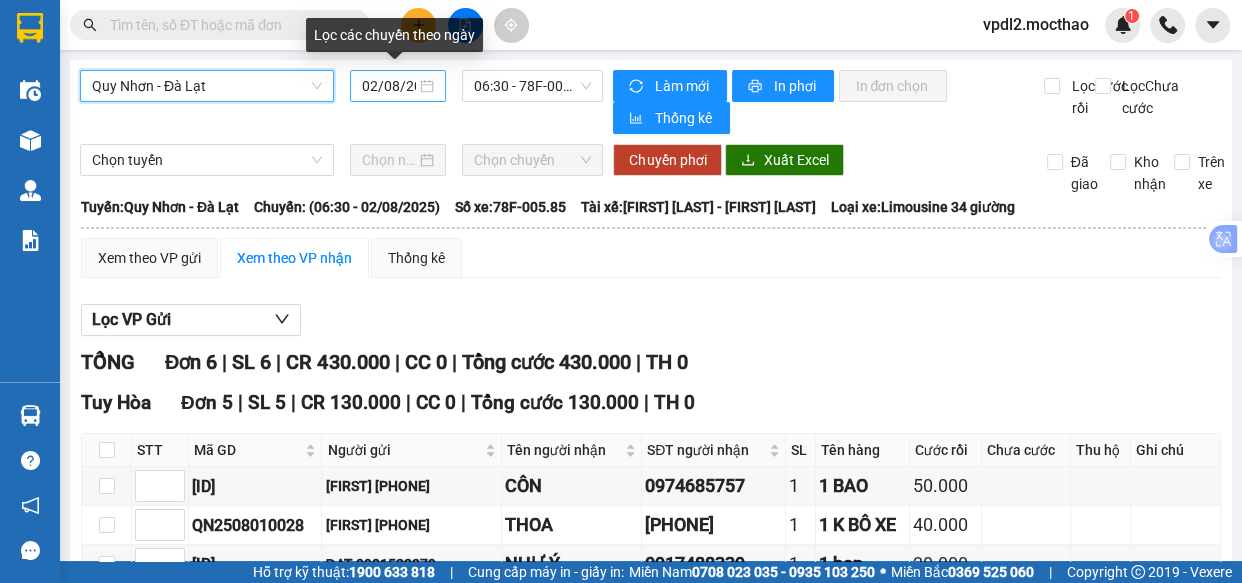 click on "02/08/2025" at bounding box center (398, 86) 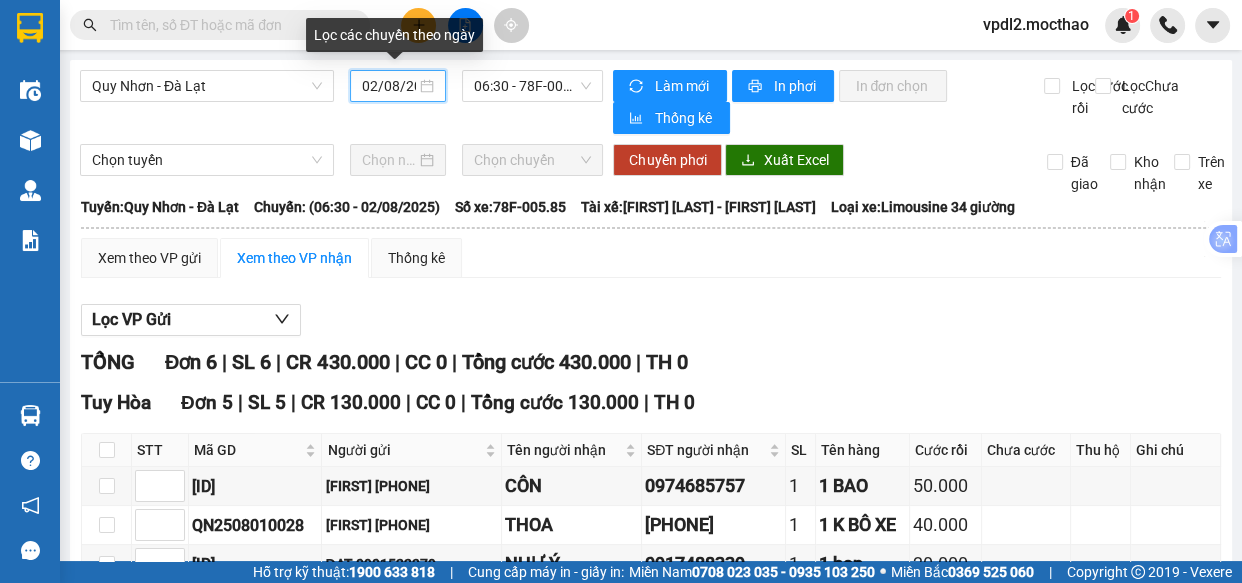 scroll, scrollTop: 0, scrollLeft: 17, axis: horizontal 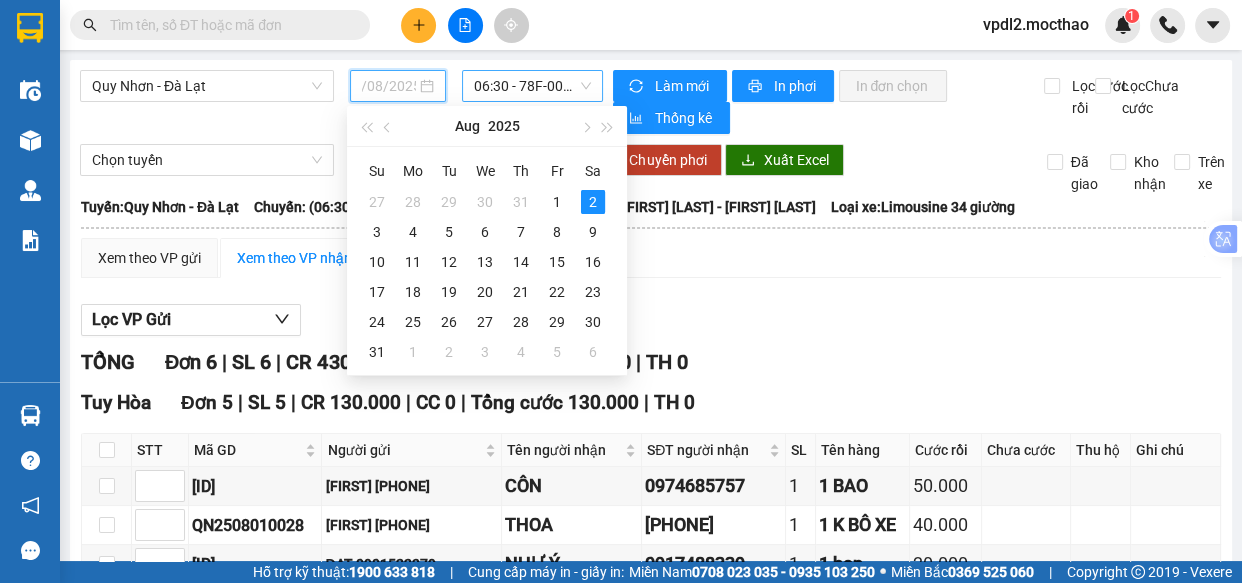 drag, startPoint x: 558, startPoint y: 199, endPoint x: 530, endPoint y: 97, distance: 105.773346 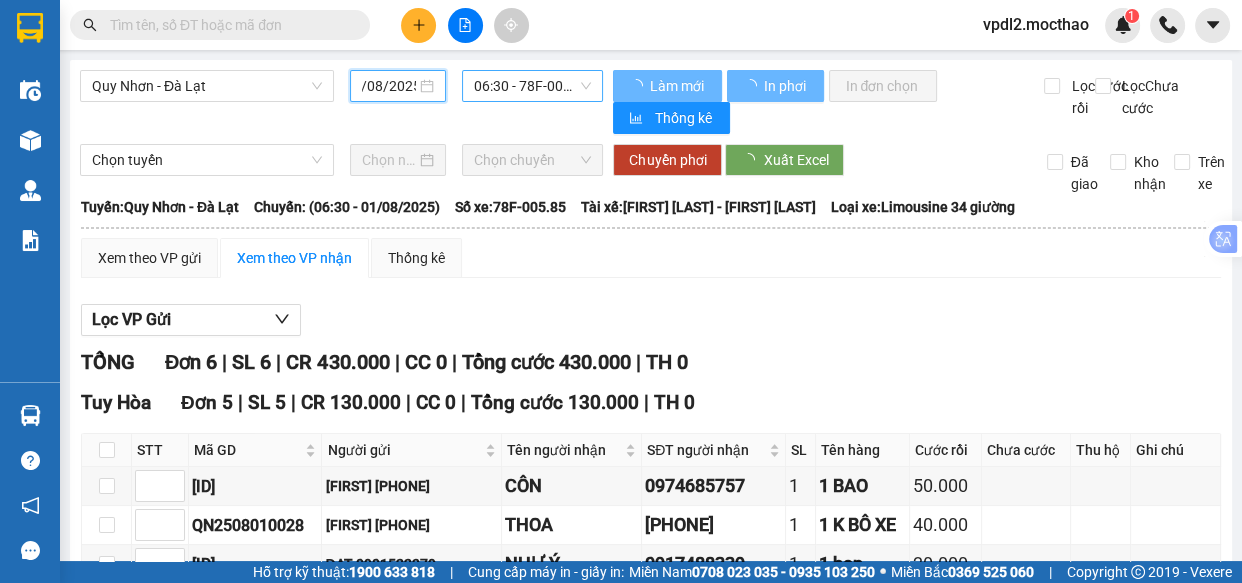 scroll, scrollTop: 0, scrollLeft: 16, axis: horizontal 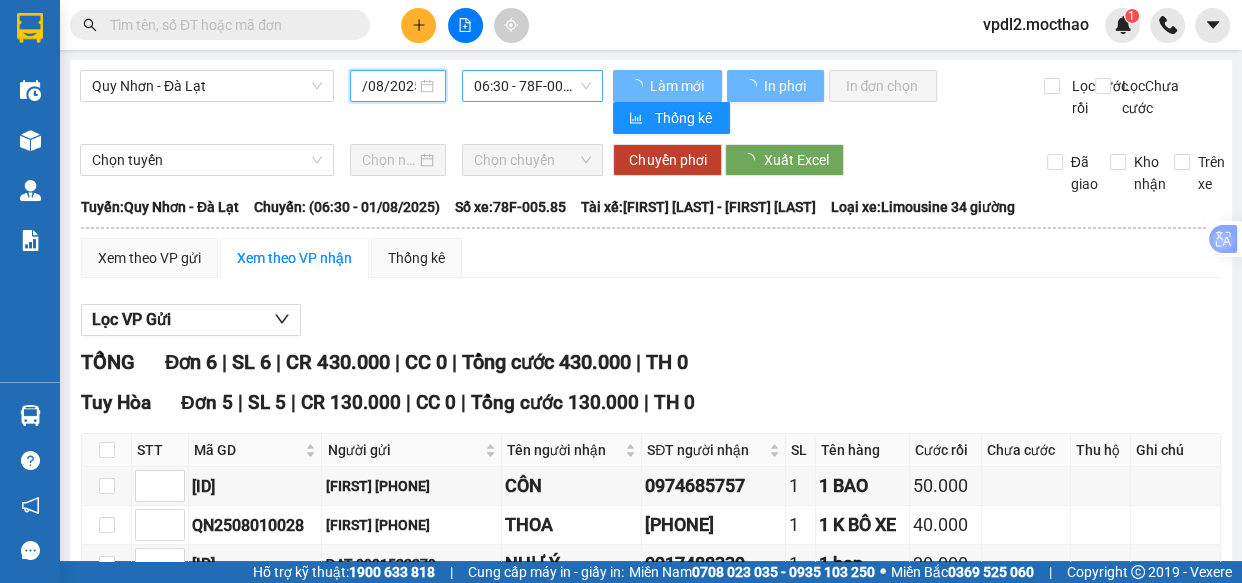 click on "06:30 - 78F-005.85" at bounding box center (532, 86) 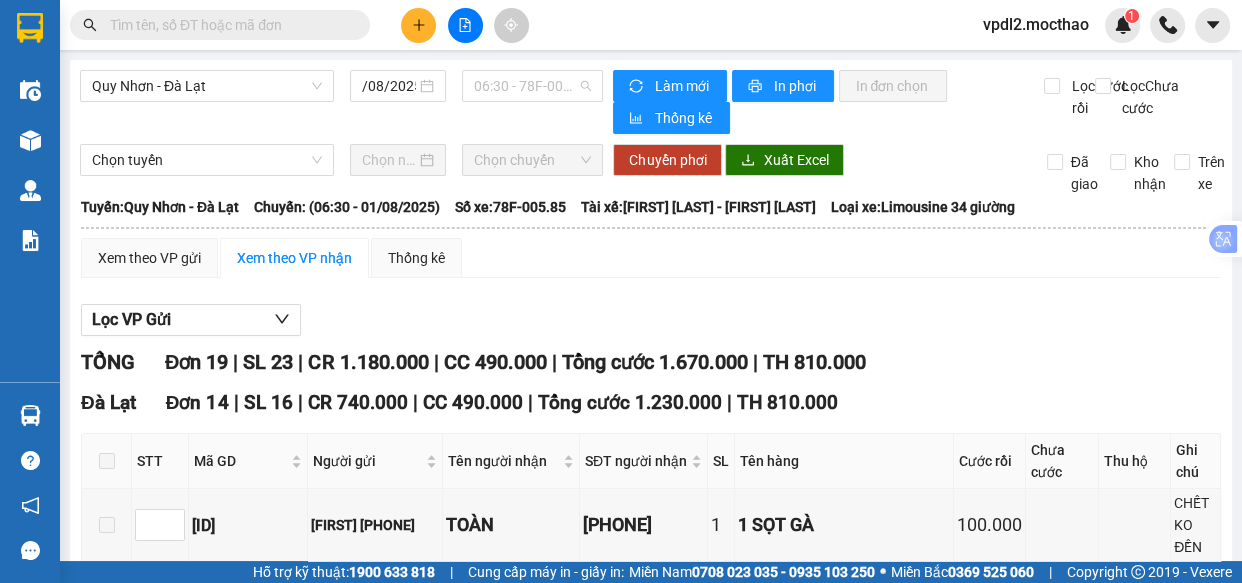 scroll, scrollTop: 0, scrollLeft: 0, axis: both 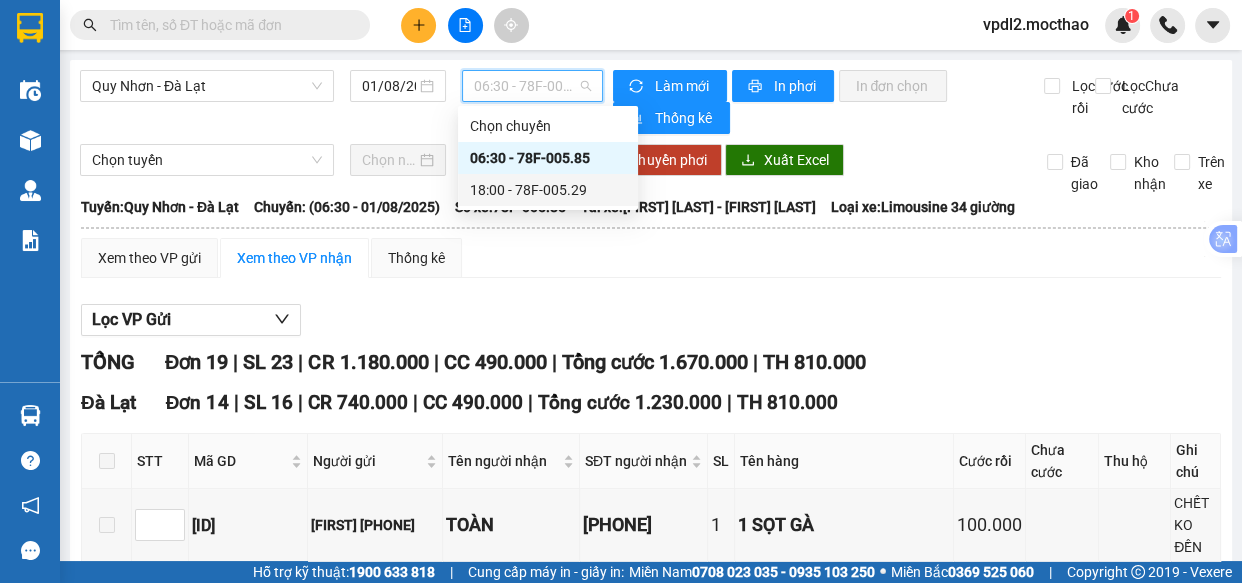 click on "18:00     - 78F-005.29" at bounding box center (548, 190) 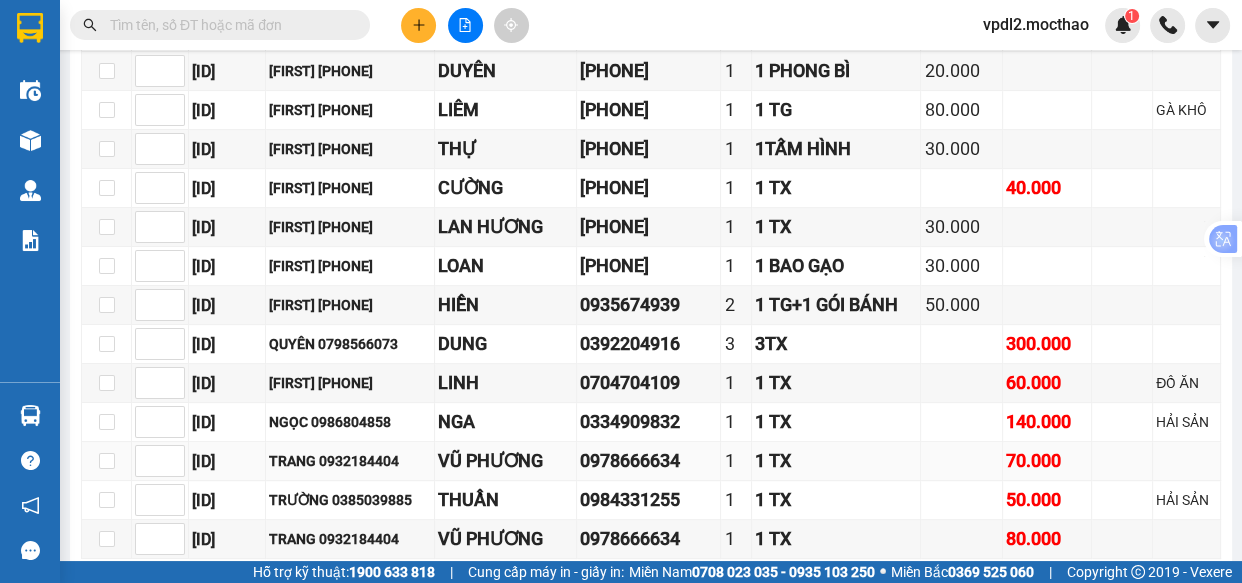 scroll, scrollTop: 829, scrollLeft: 0, axis: vertical 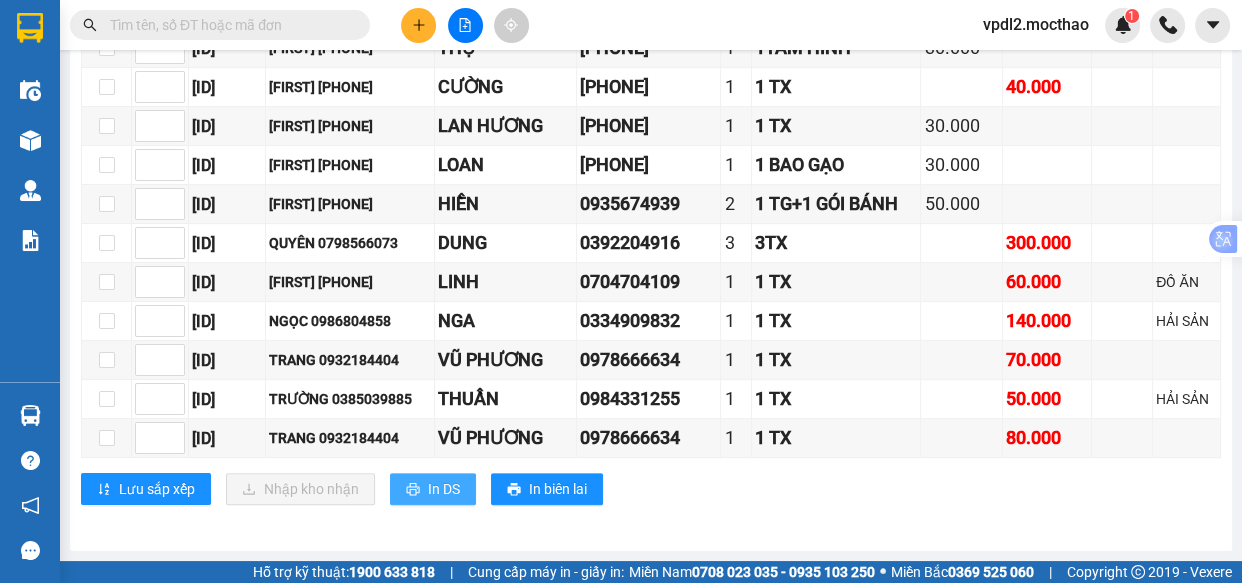 click on "In DS" at bounding box center (444, 489) 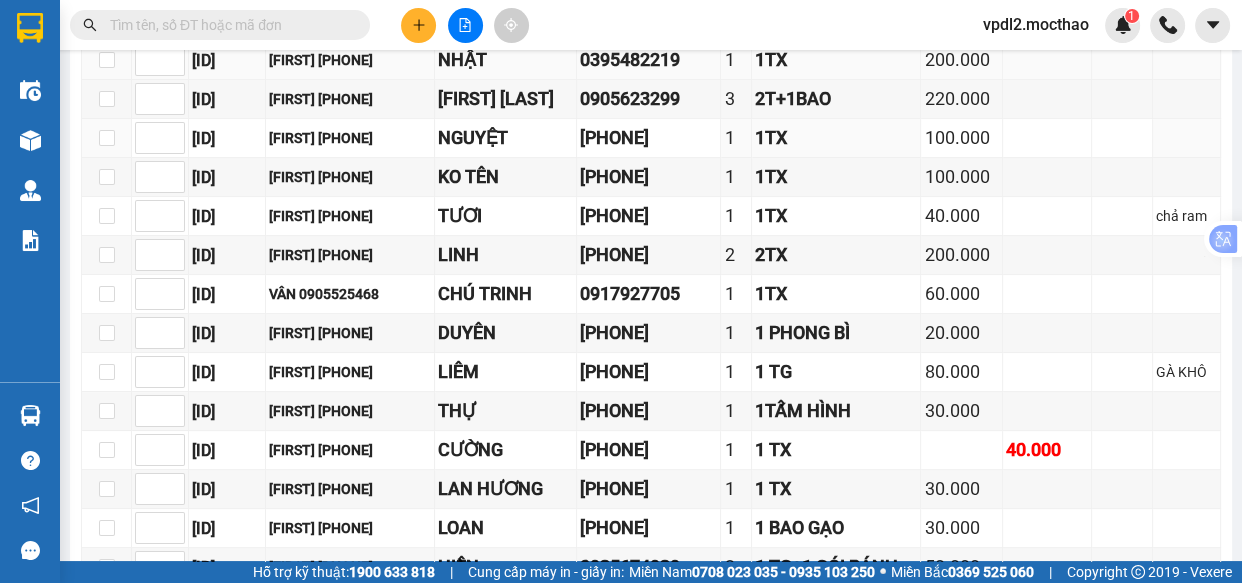 scroll, scrollTop: 374, scrollLeft: 0, axis: vertical 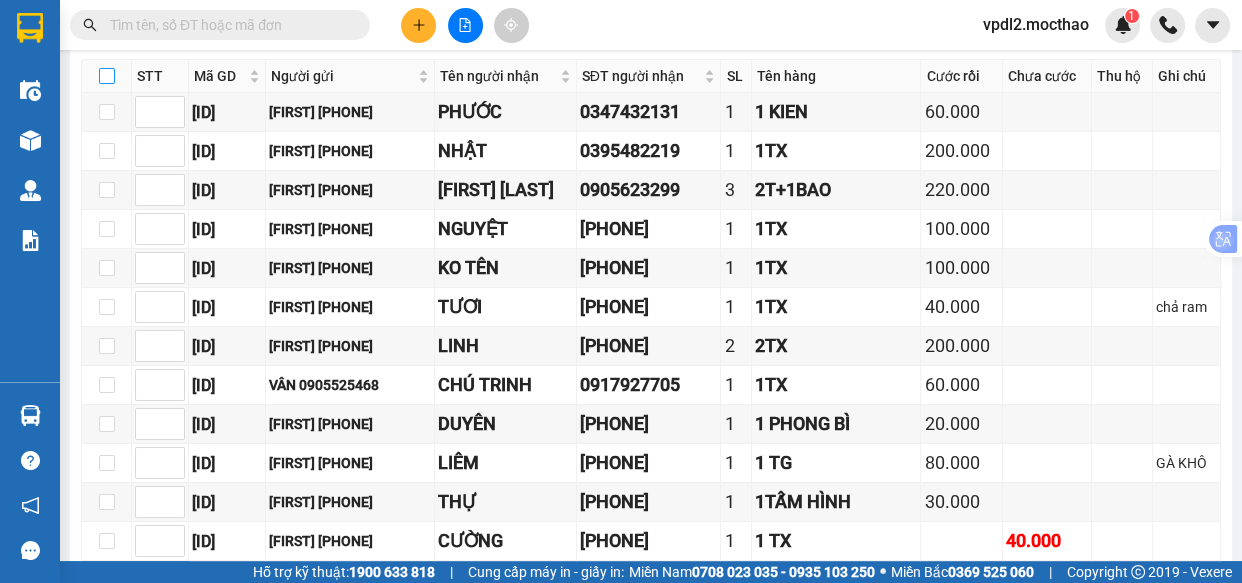 click at bounding box center [107, 76] 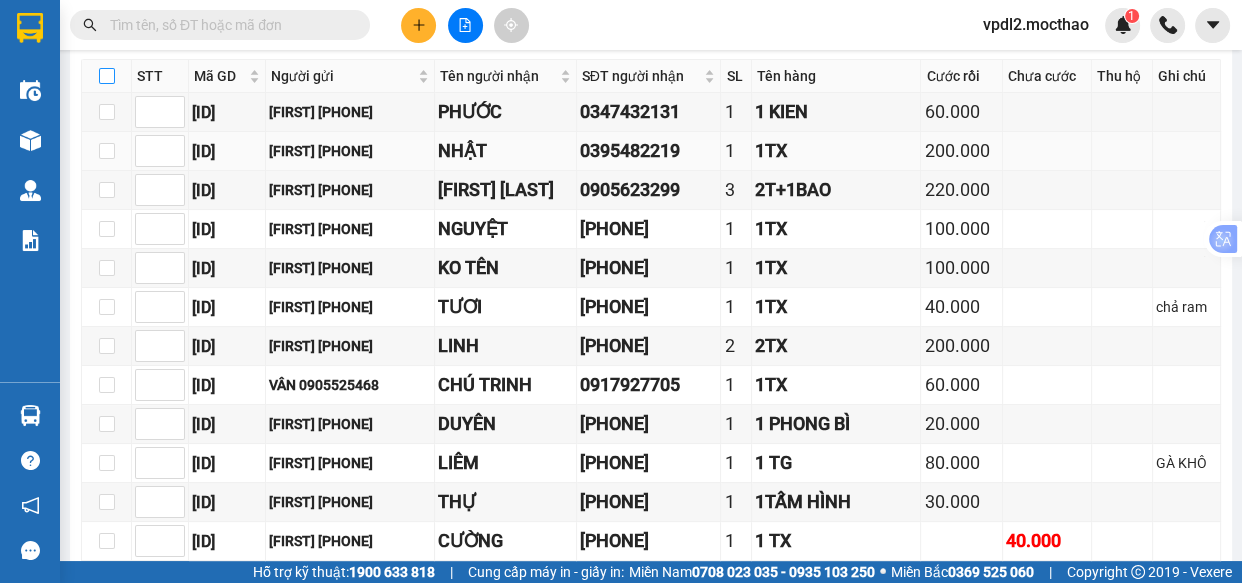 checkbox on "true" 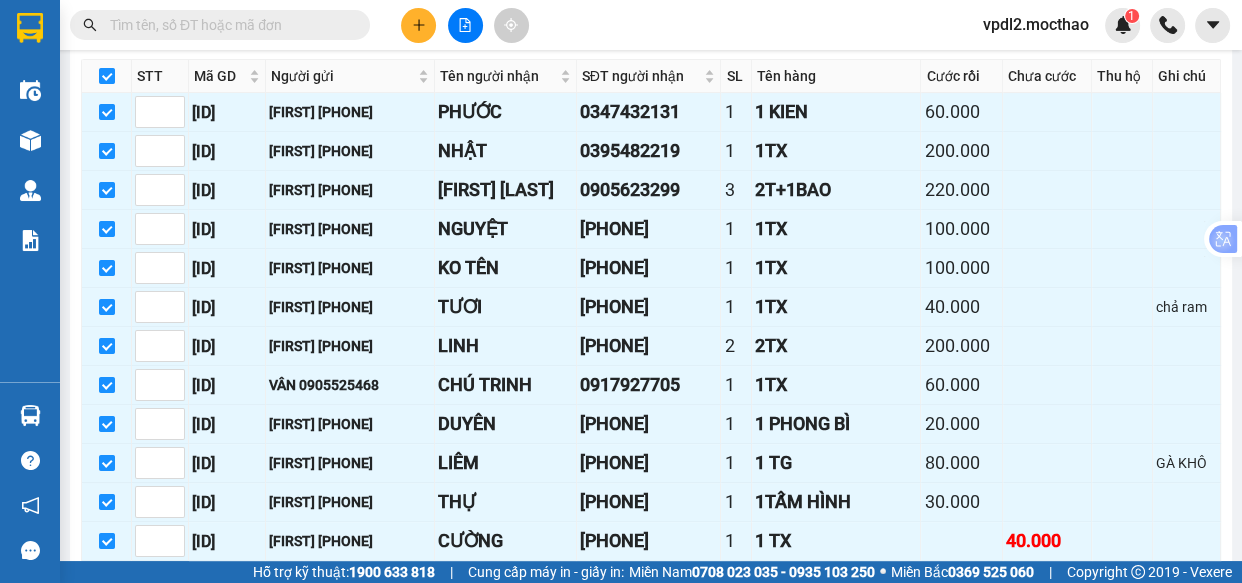 scroll, scrollTop: 829, scrollLeft: 0, axis: vertical 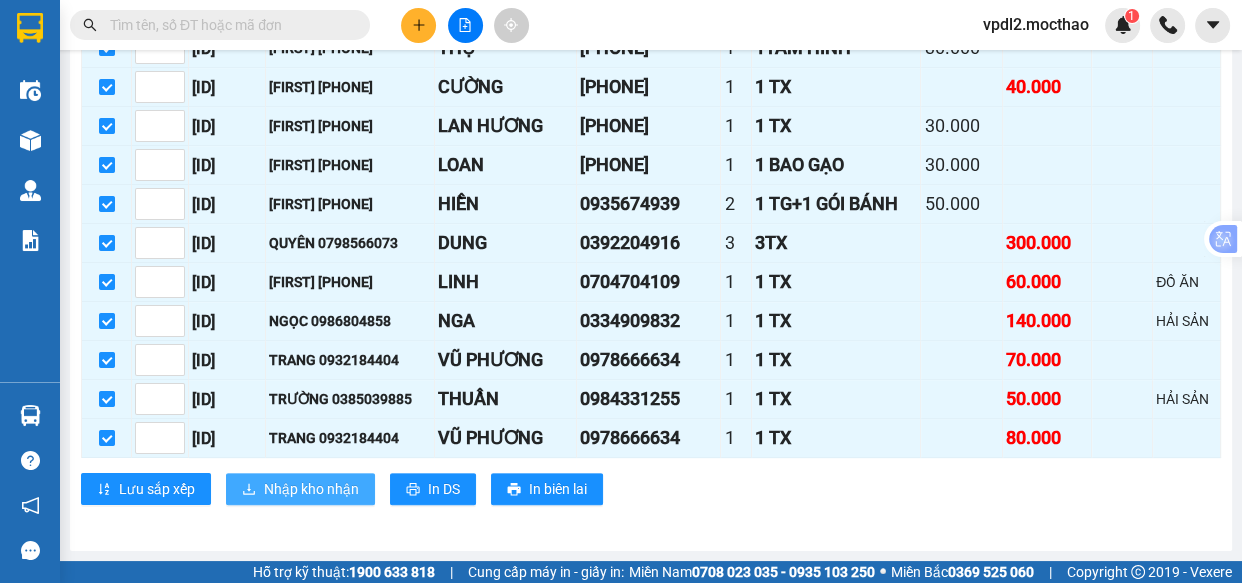 click on "Nhập kho nhận" at bounding box center (311, 489) 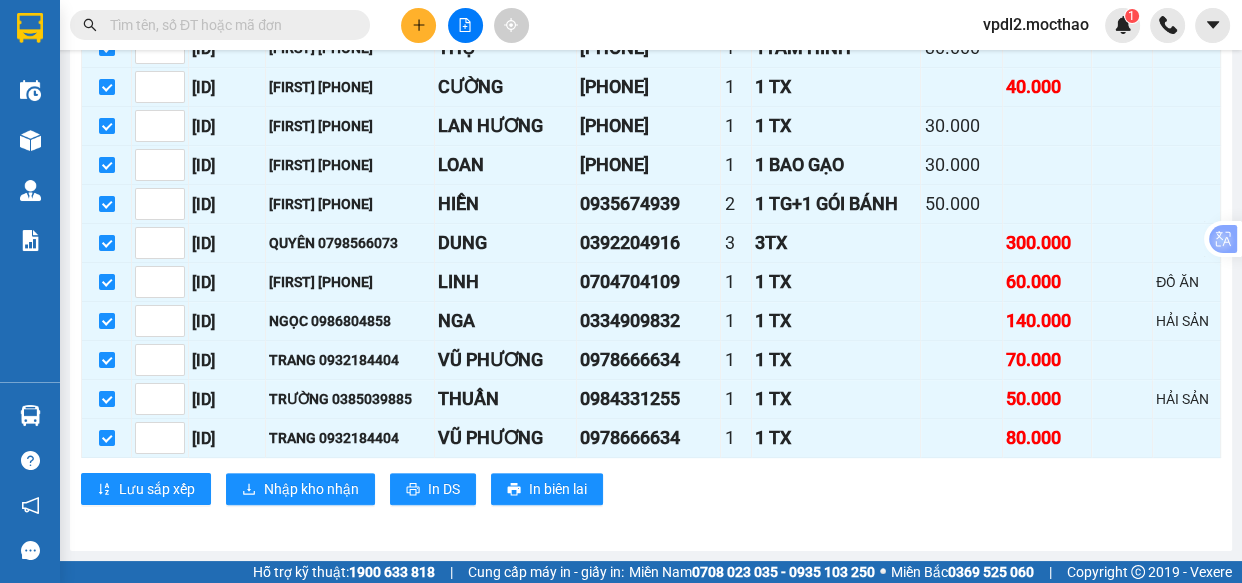 scroll, scrollTop: 0, scrollLeft: 0, axis: both 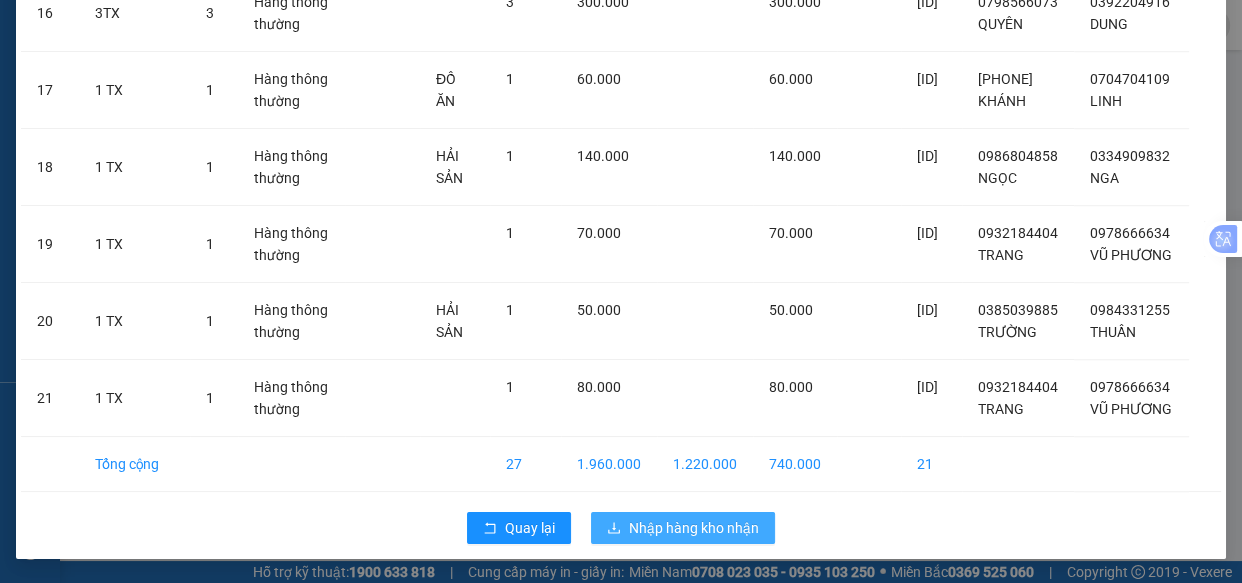 click on "Nhập hàng kho nhận" at bounding box center (694, 528) 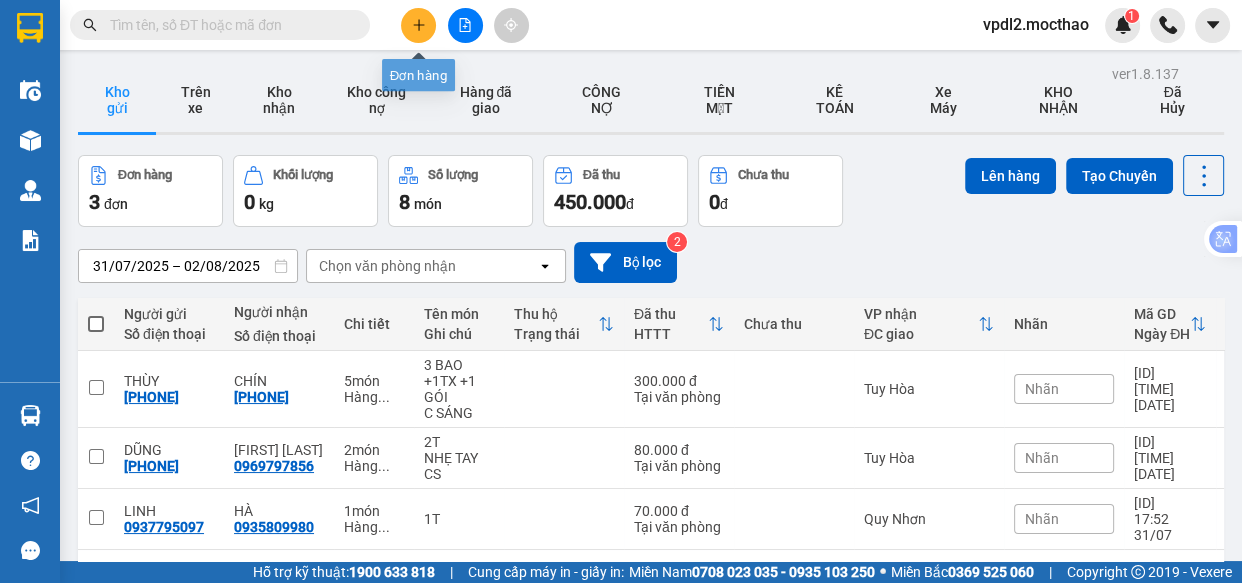 click 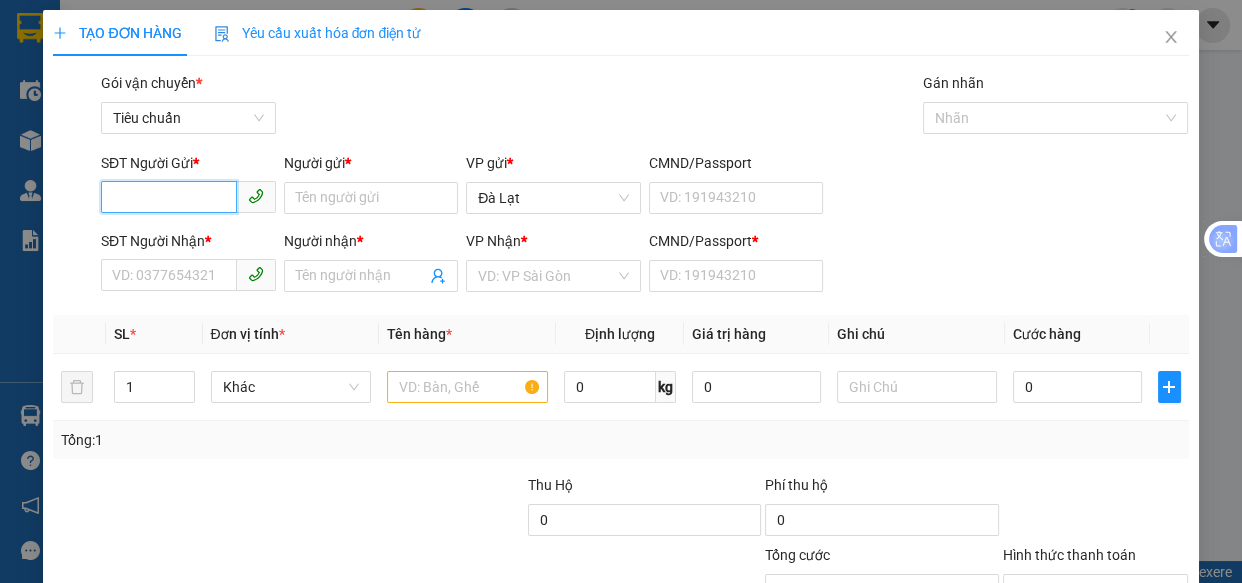 click on "SĐT Người Gửi  *" at bounding box center (169, 197) 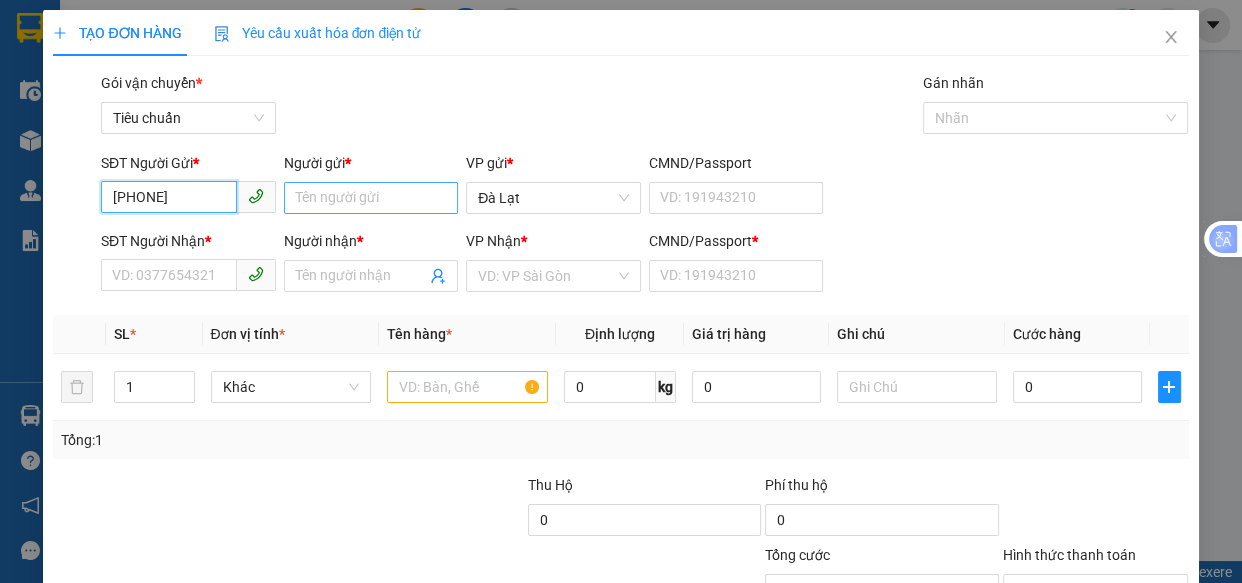 type on "[PHONE]" 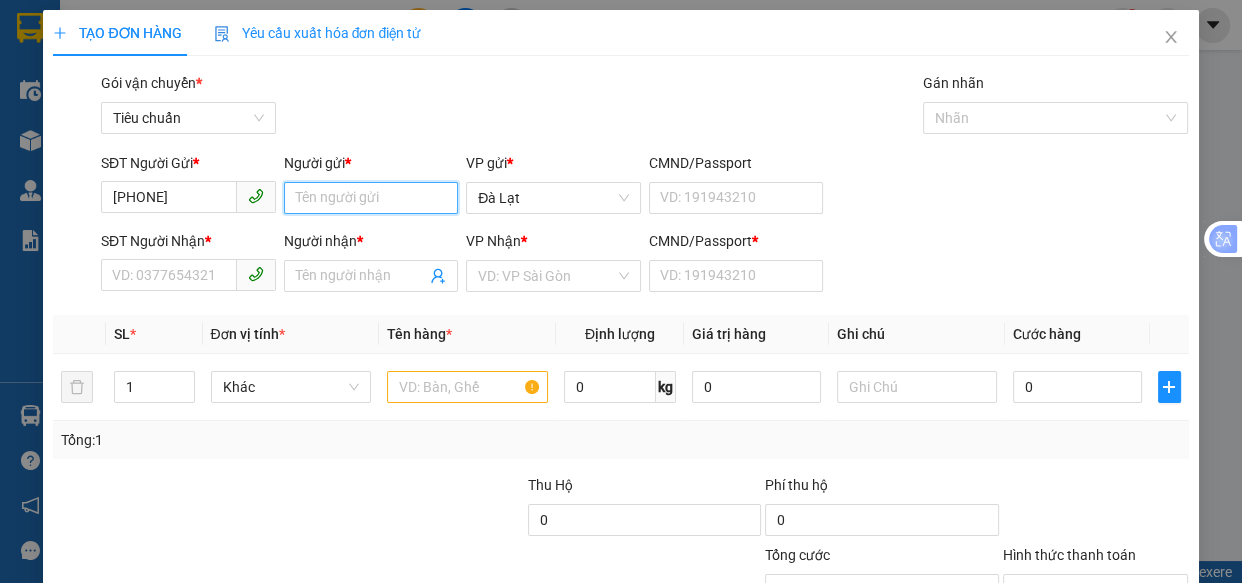 click on "Người gửi  *" at bounding box center [371, 198] 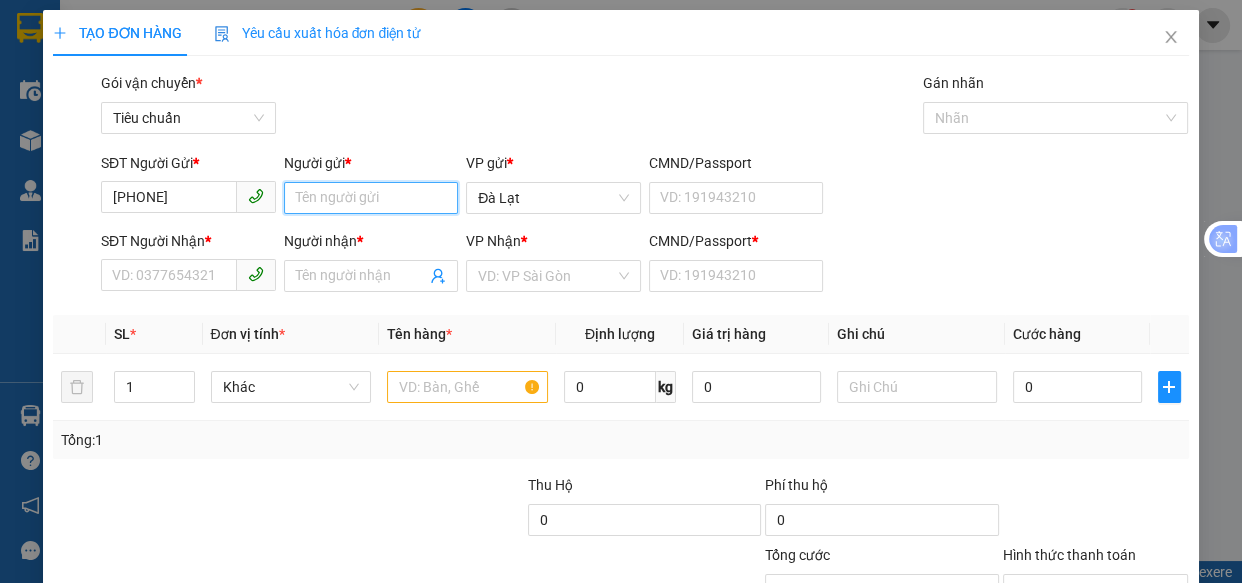 type on "h" 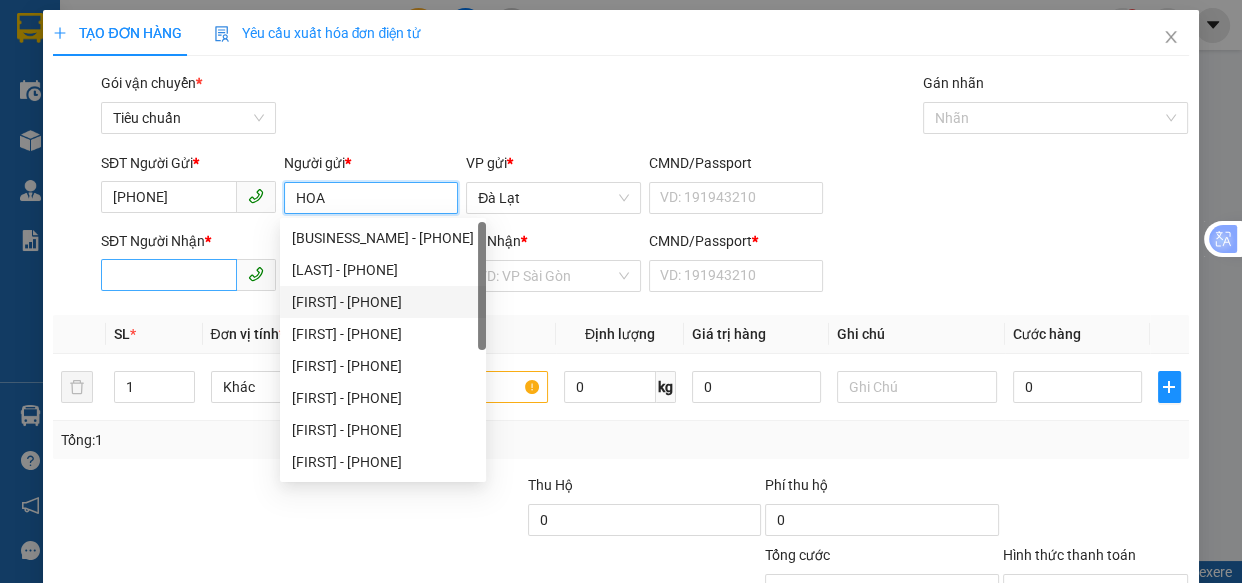 type on "HOA" 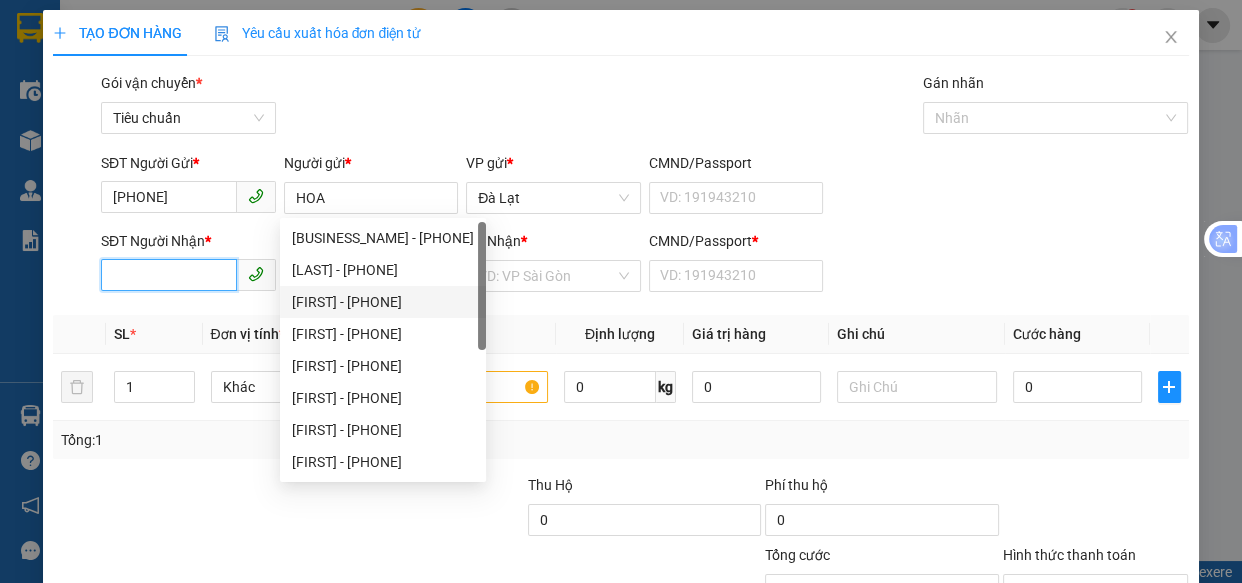 click on "SĐT Người Nhận  *" at bounding box center [169, 275] 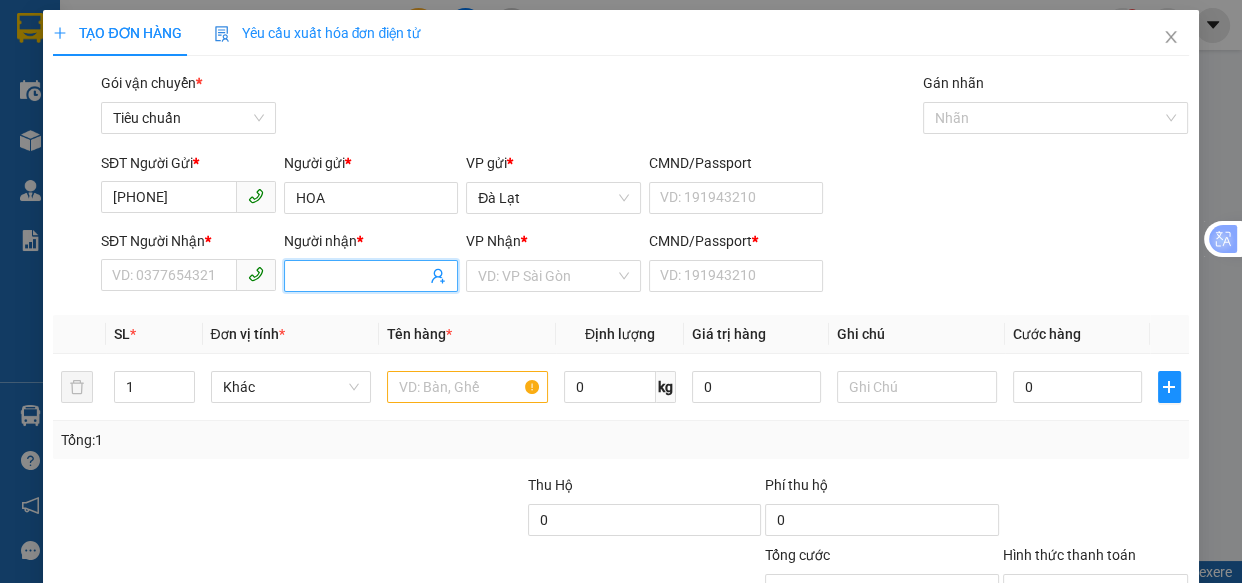 click on "Người nhận  *" at bounding box center [361, 276] 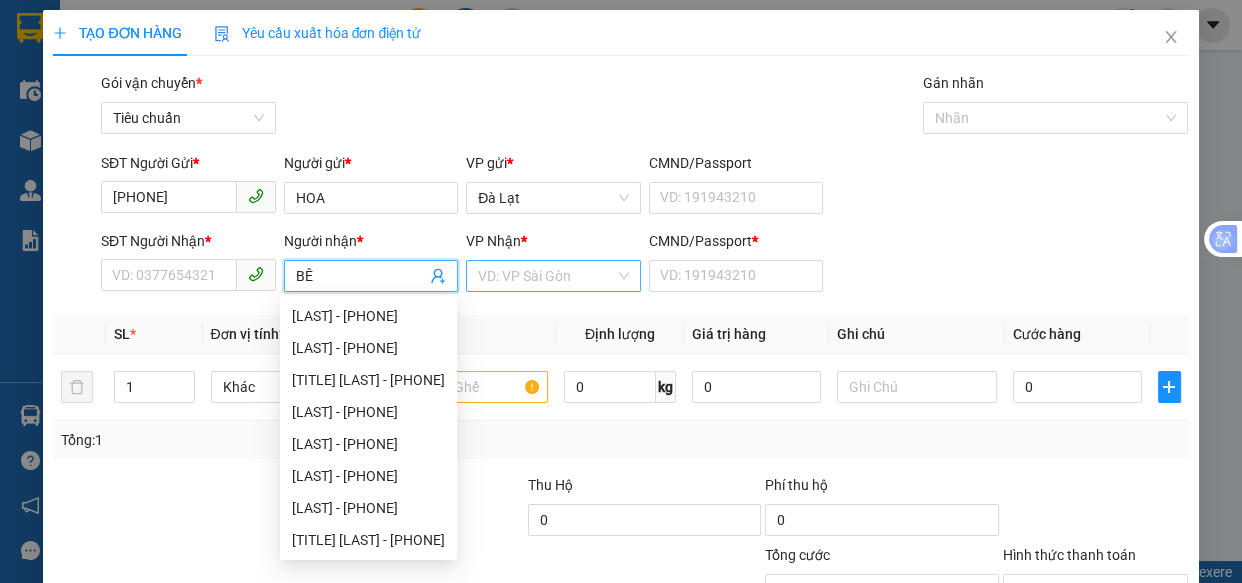 type on "BÊ" 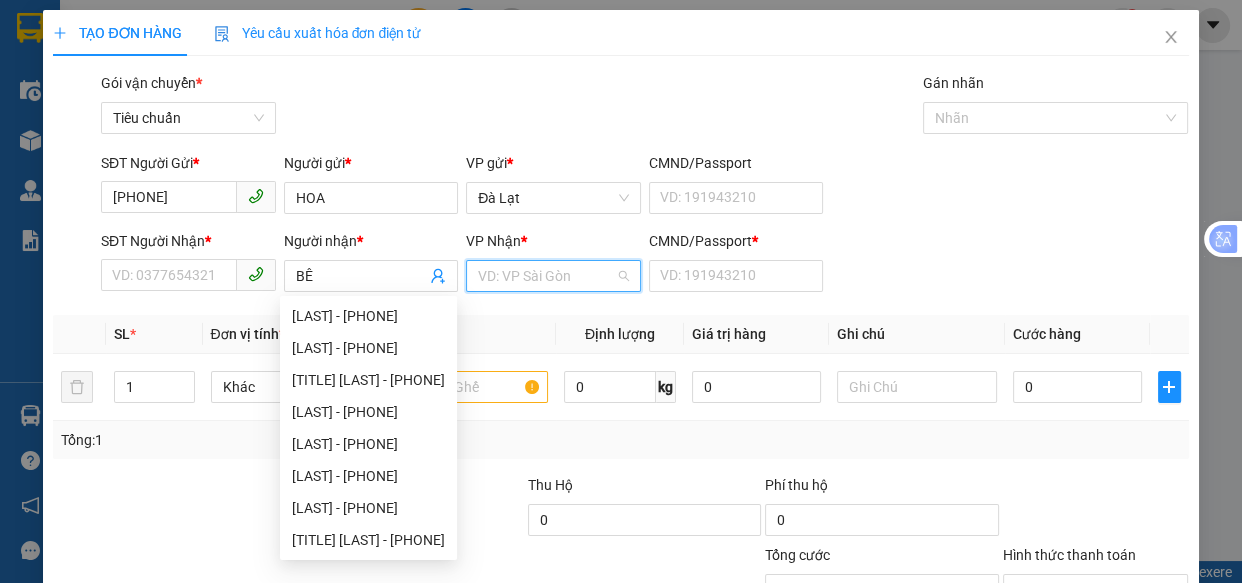 click at bounding box center [546, 276] 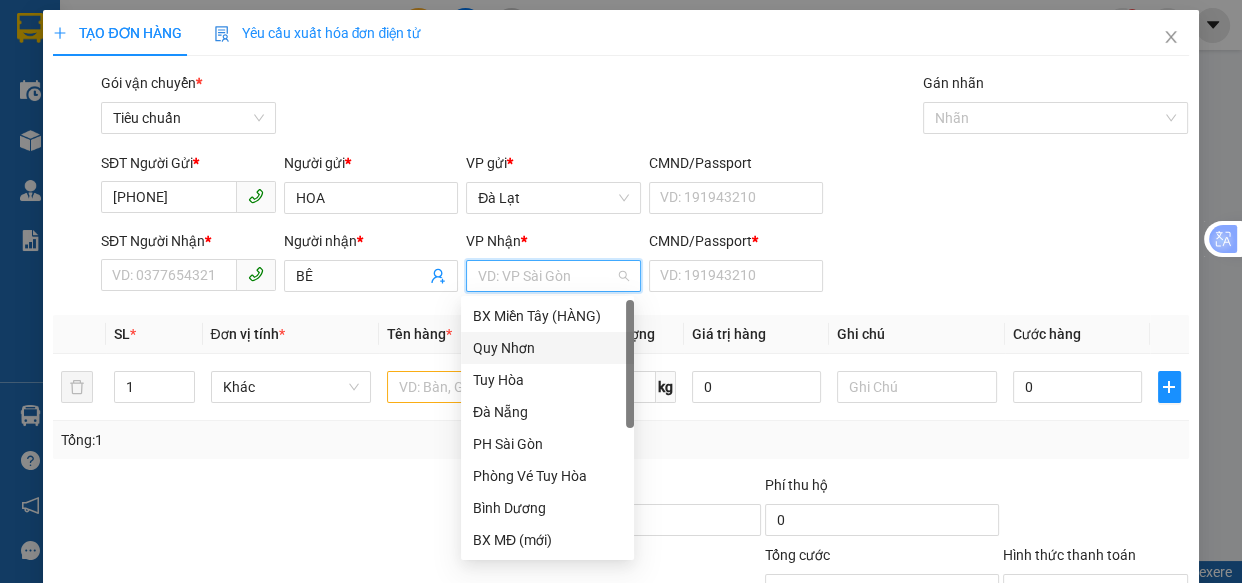 click on "Quy Nhơn" at bounding box center [547, 348] 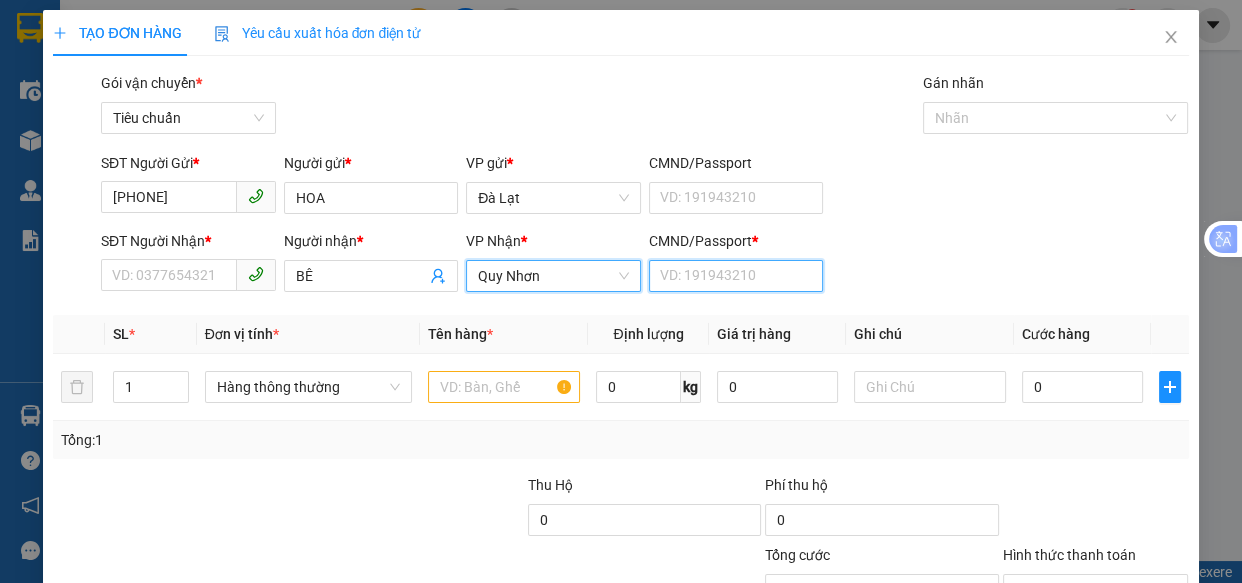 drag, startPoint x: 670, startPoint y: 270, endPoint x: 676, endPoint y: 293, distance: 23.769728 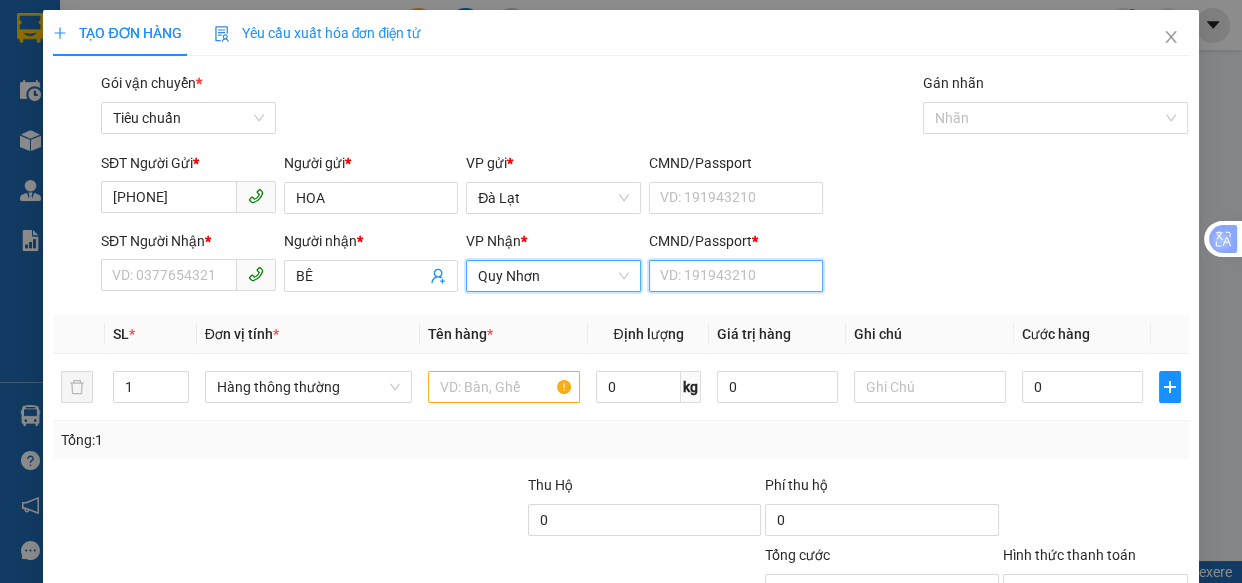 click on "CMND/Passport  *" at bounding box center [736, 276] 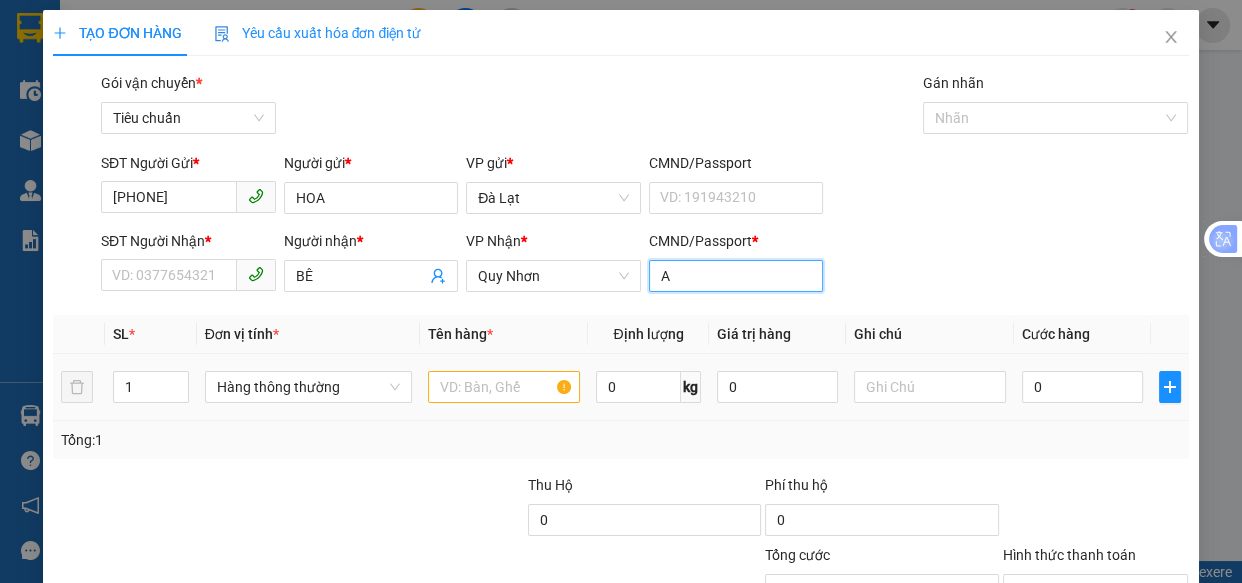 type on "A" 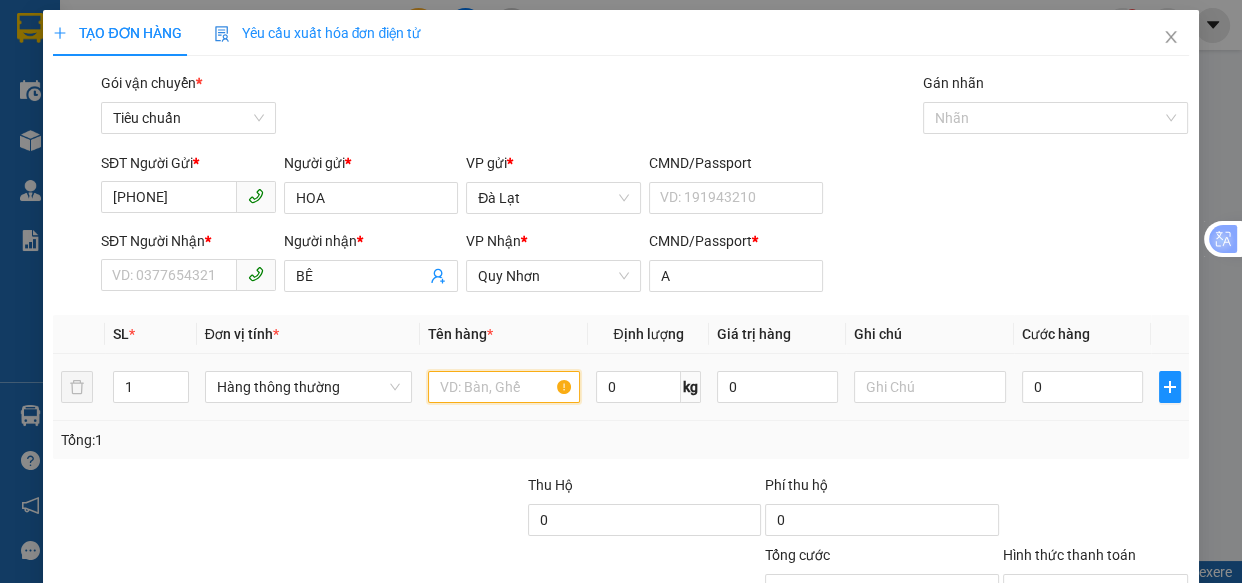 click at bounding box center (503, 387) 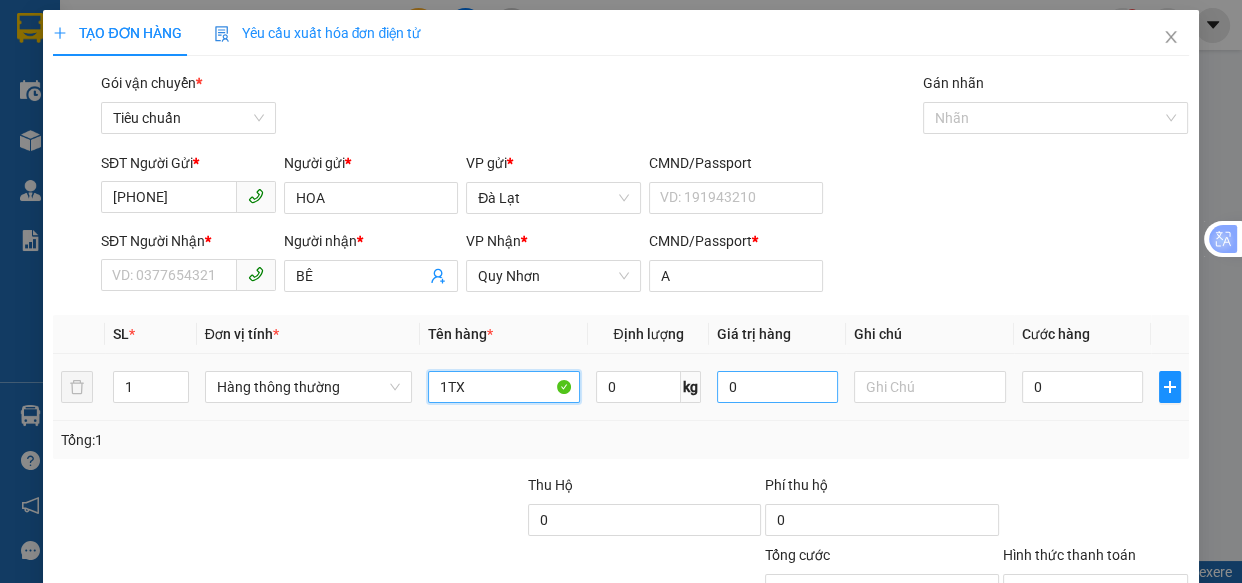 type on "1TX" 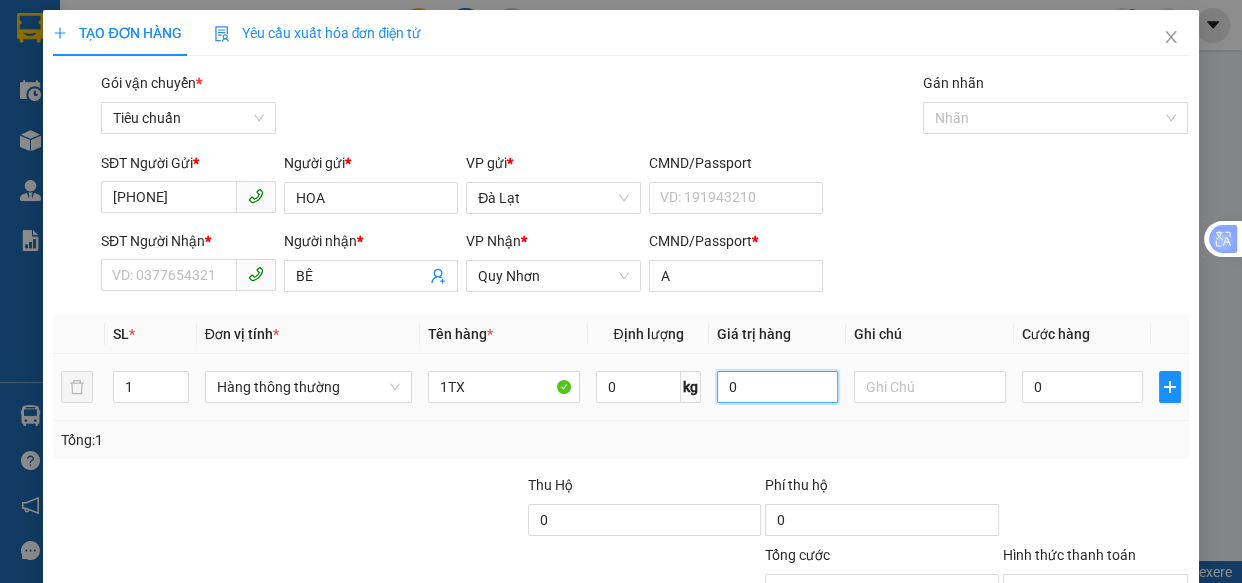 click on "0" at bounding box center (777, 387) 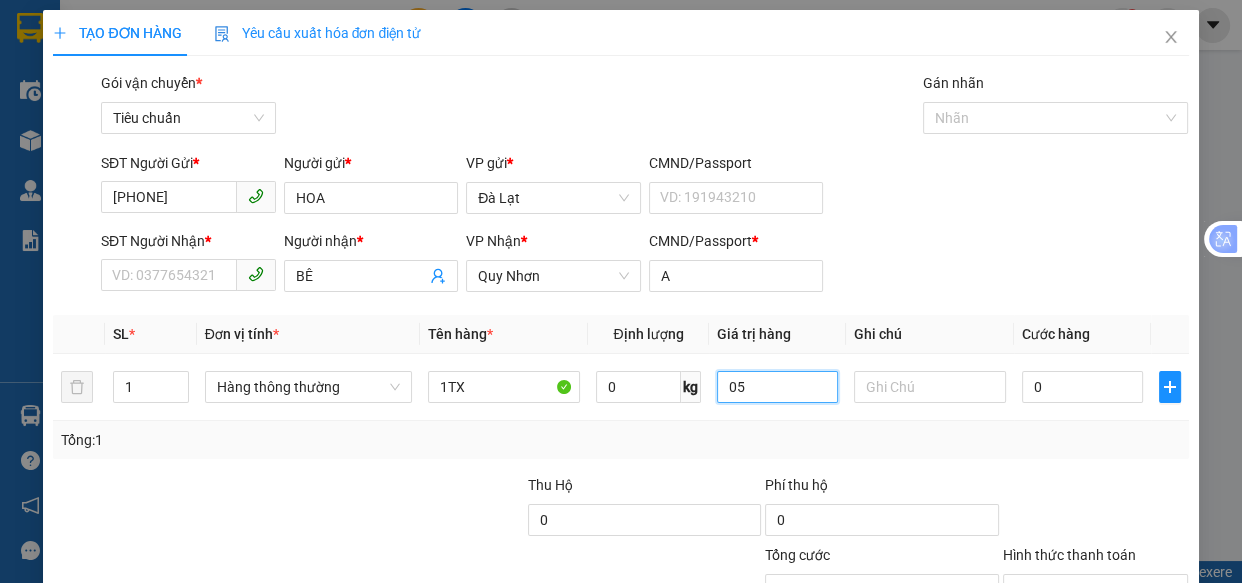 type on "0" 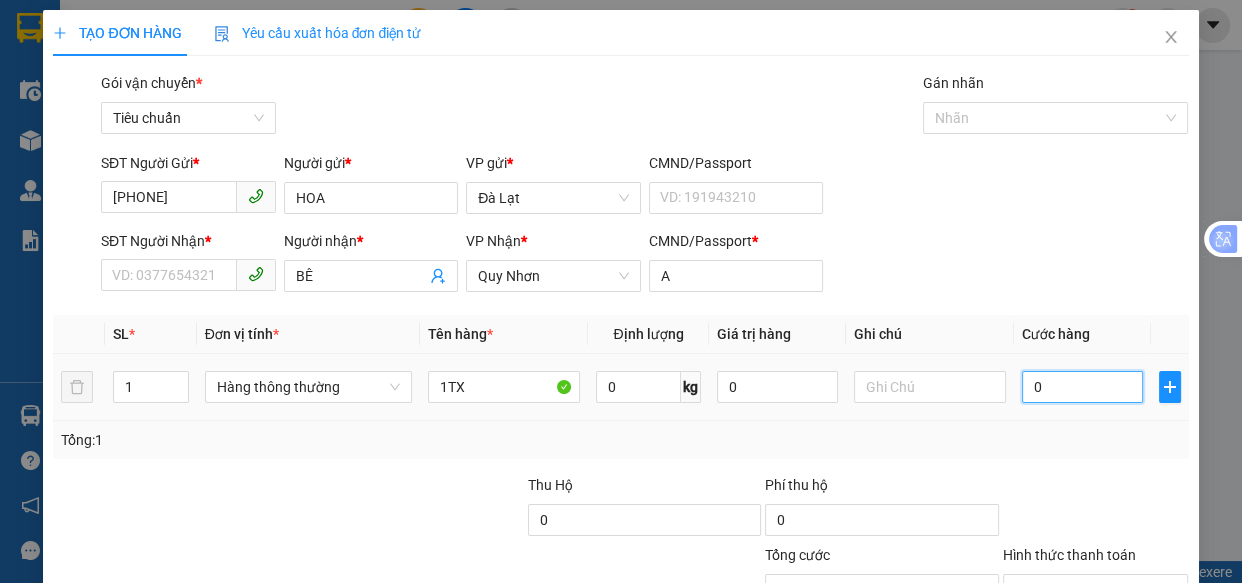 click on "0" at bounding box center [1082, 387] 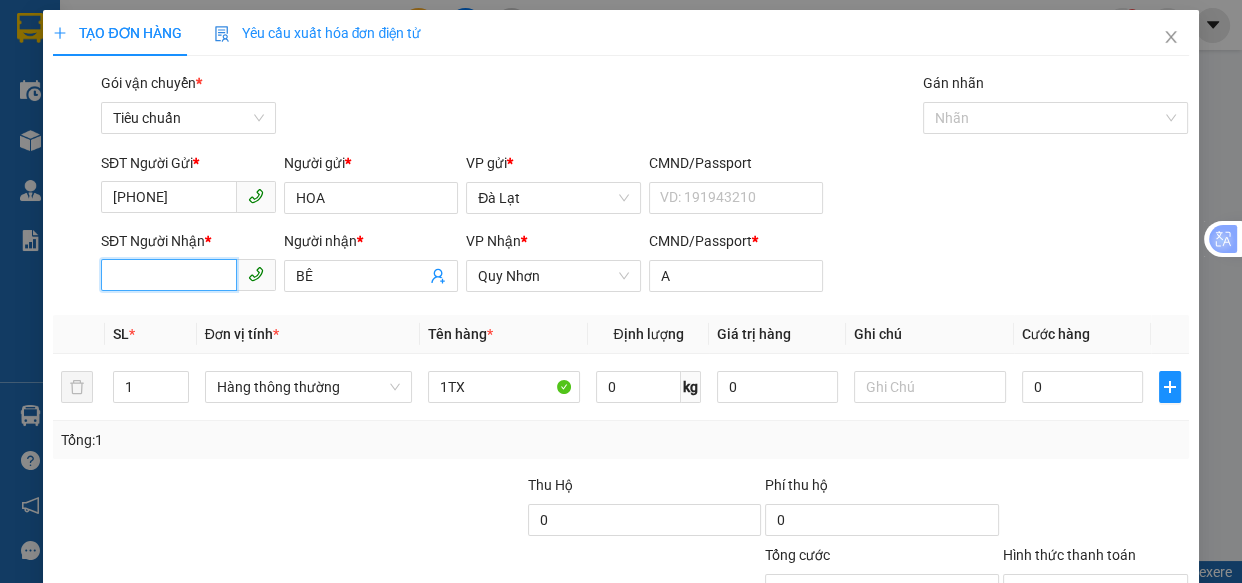 click on "SĐT Người Nhận  *" at bounding box center (169, 275) 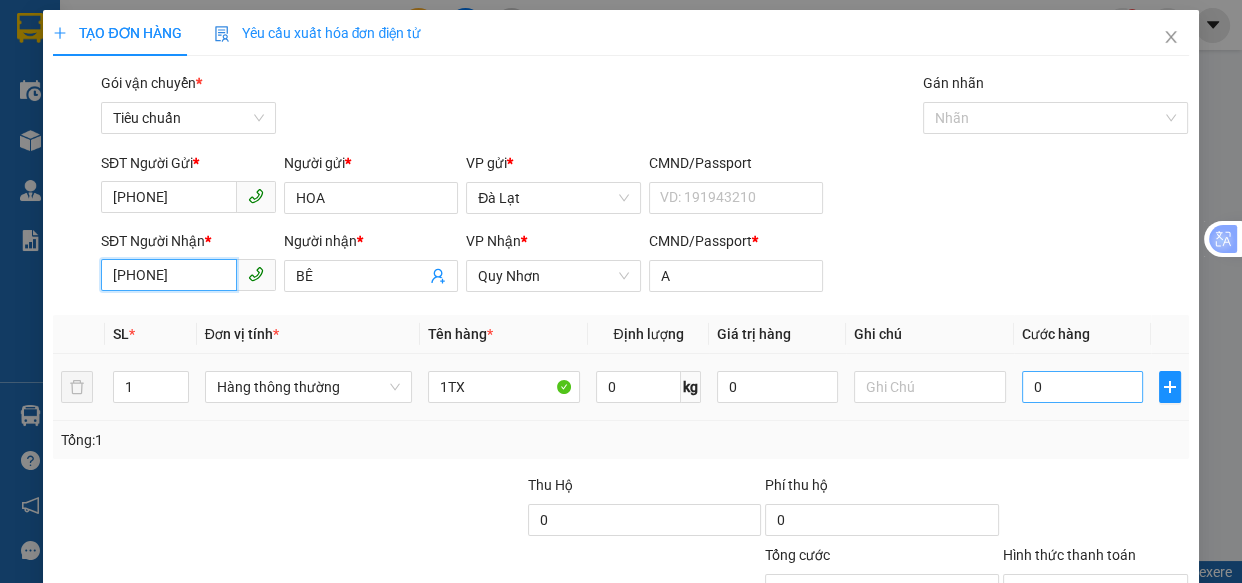 type on "[PHONE]" 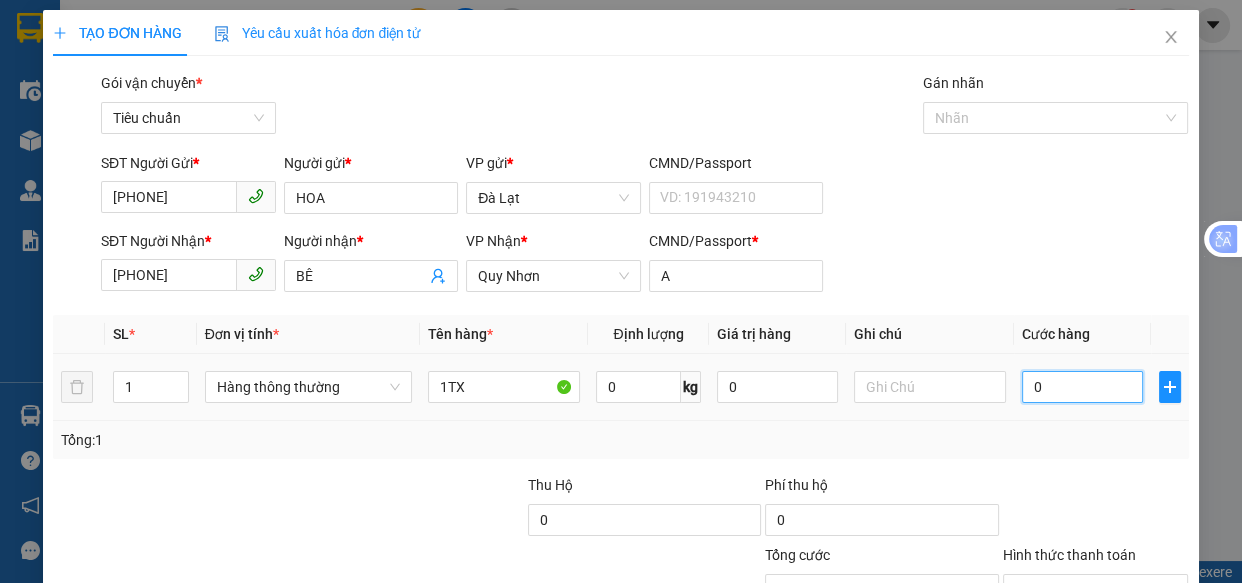 click on "0" at bounding box center (1082, 387) 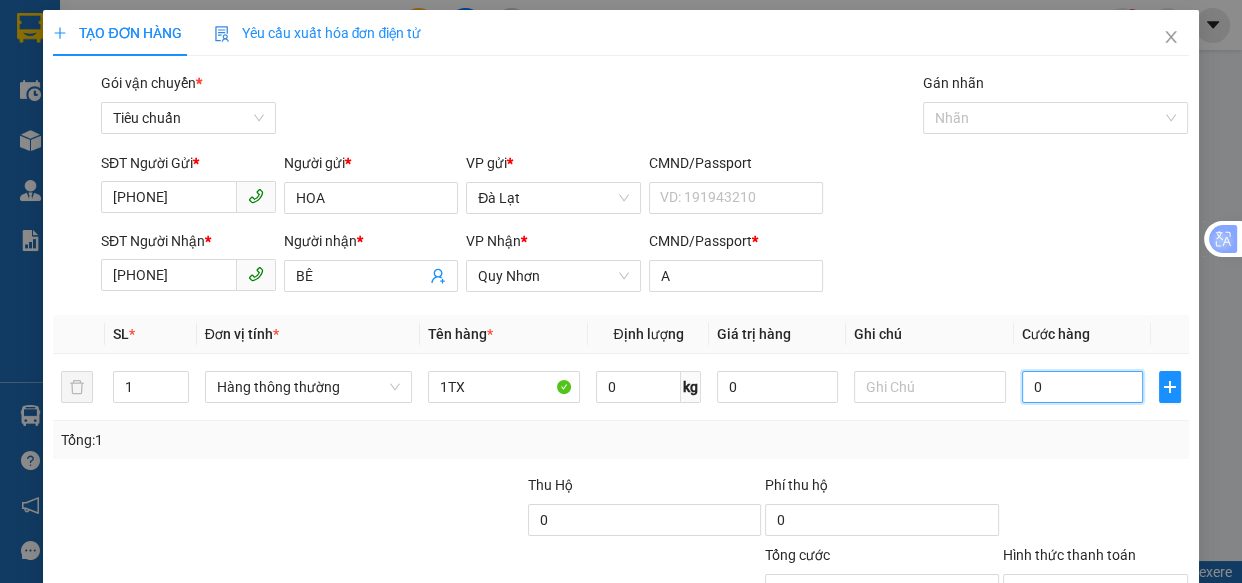 type on "5" 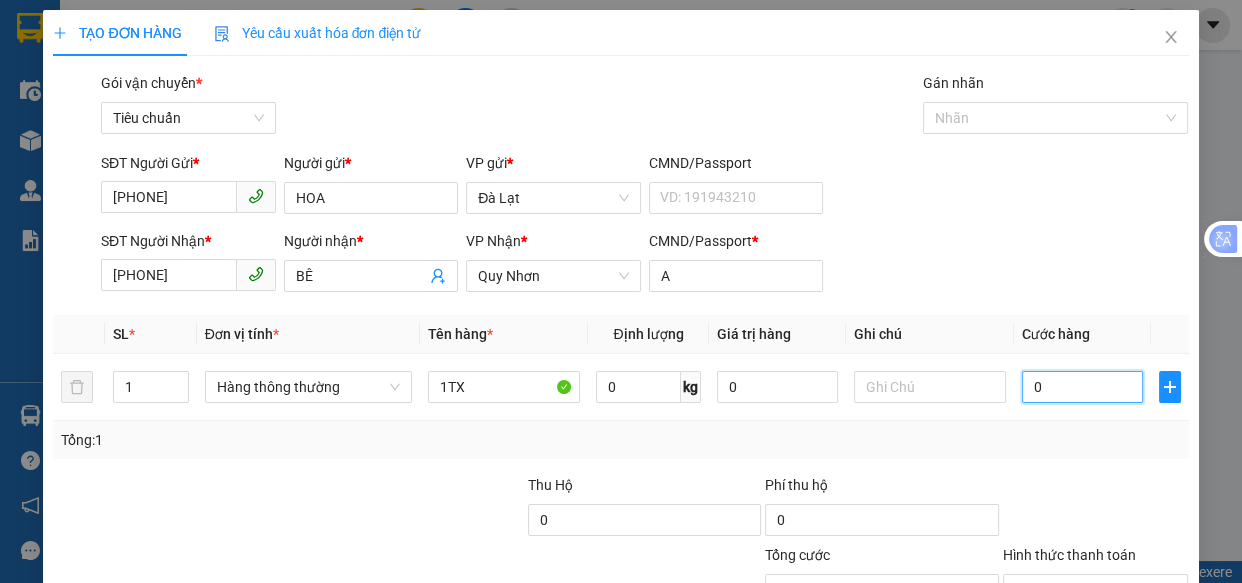 type on "5" 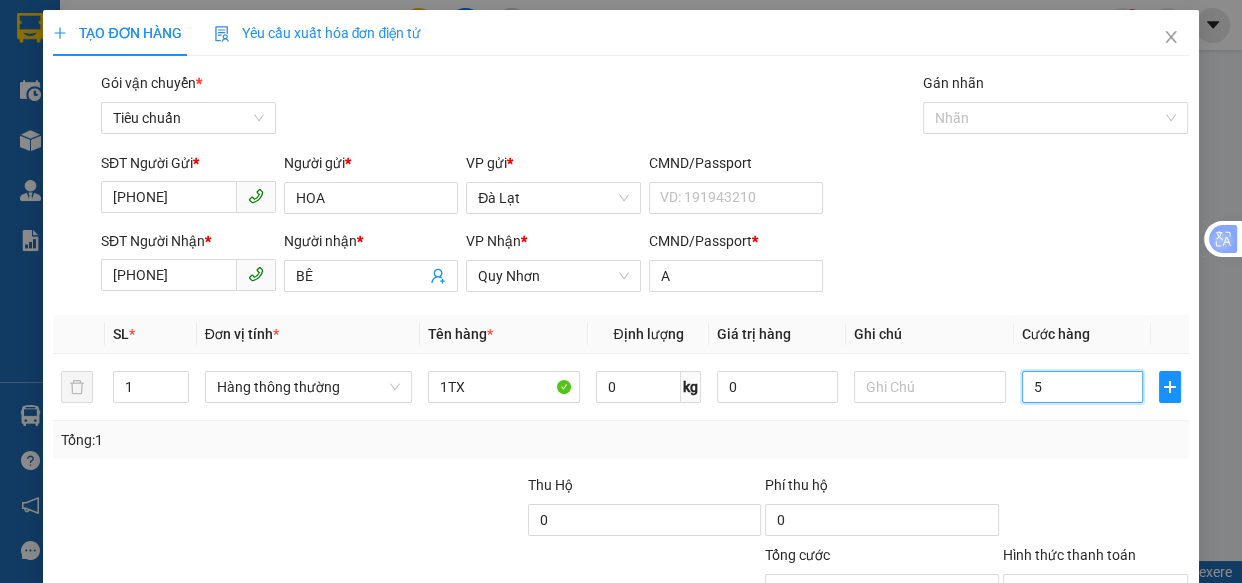 type on "50" 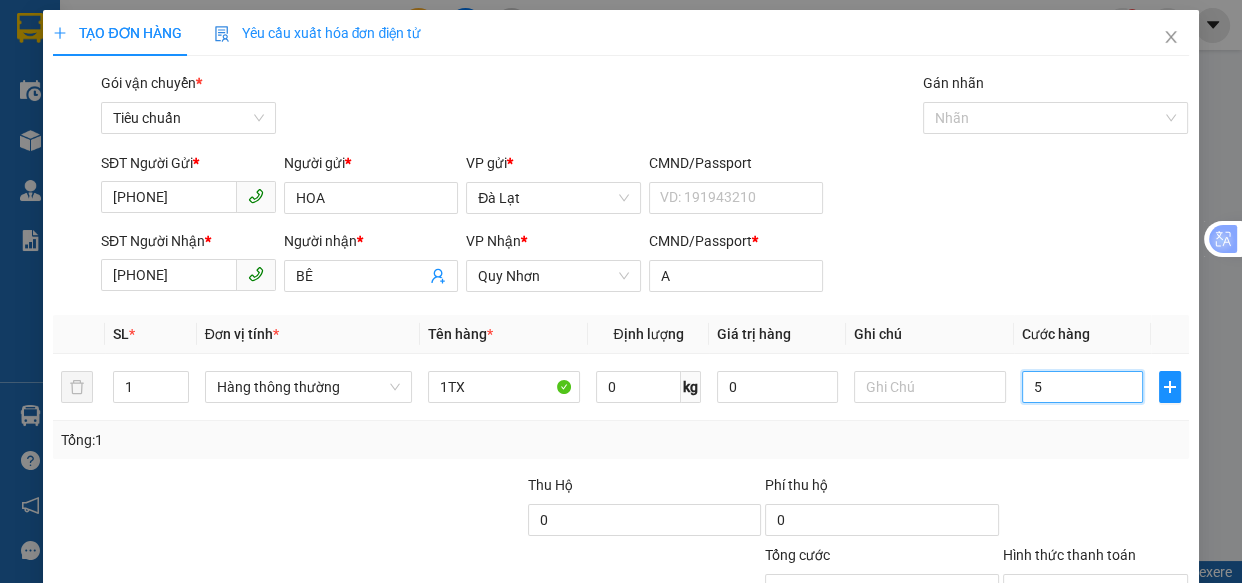 type on "50" 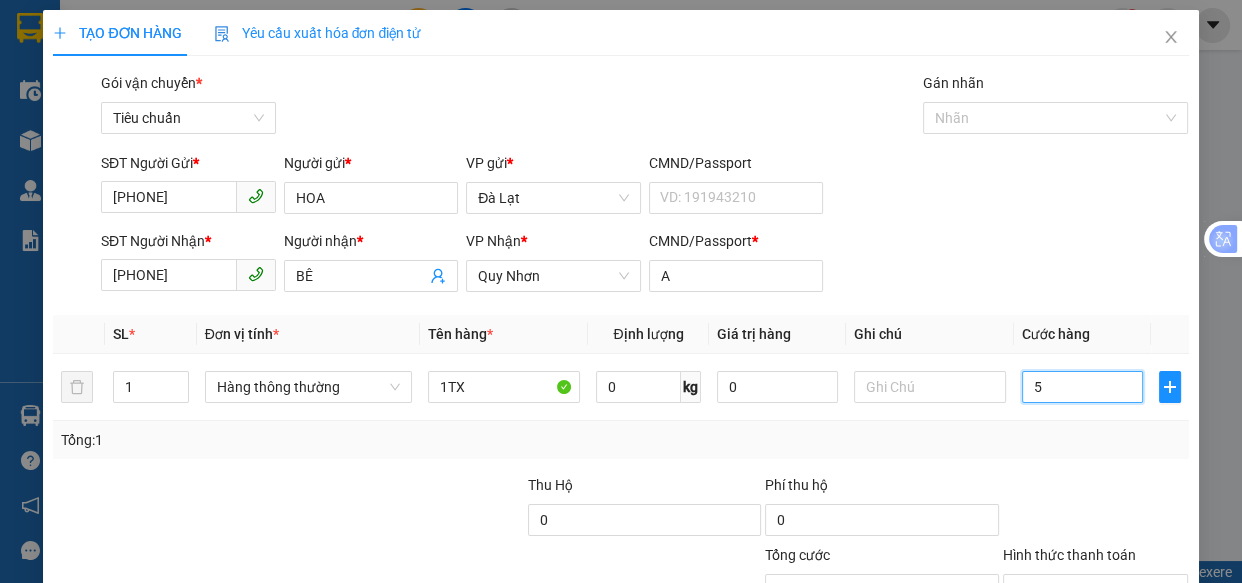 type on "50" 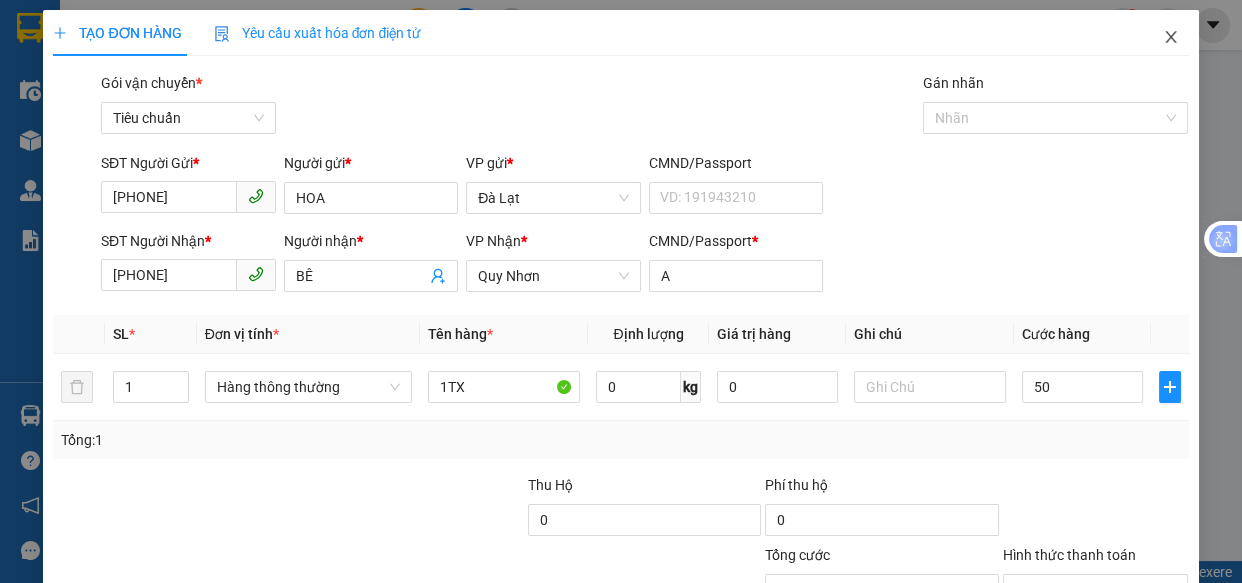 type on "50.000" 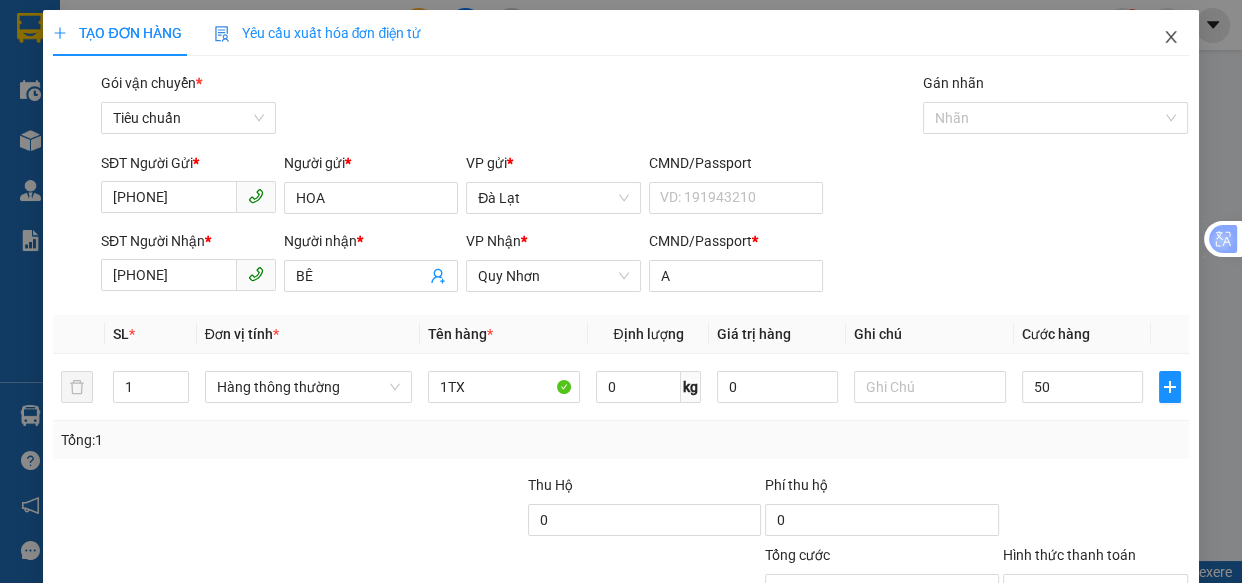 type on "50.000" 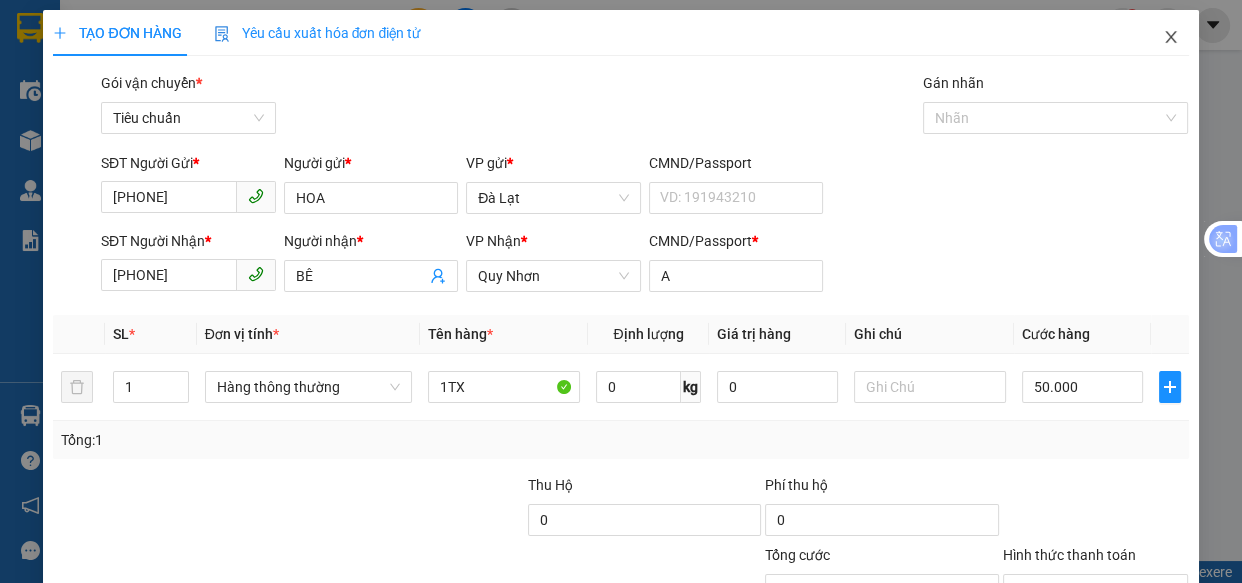 click 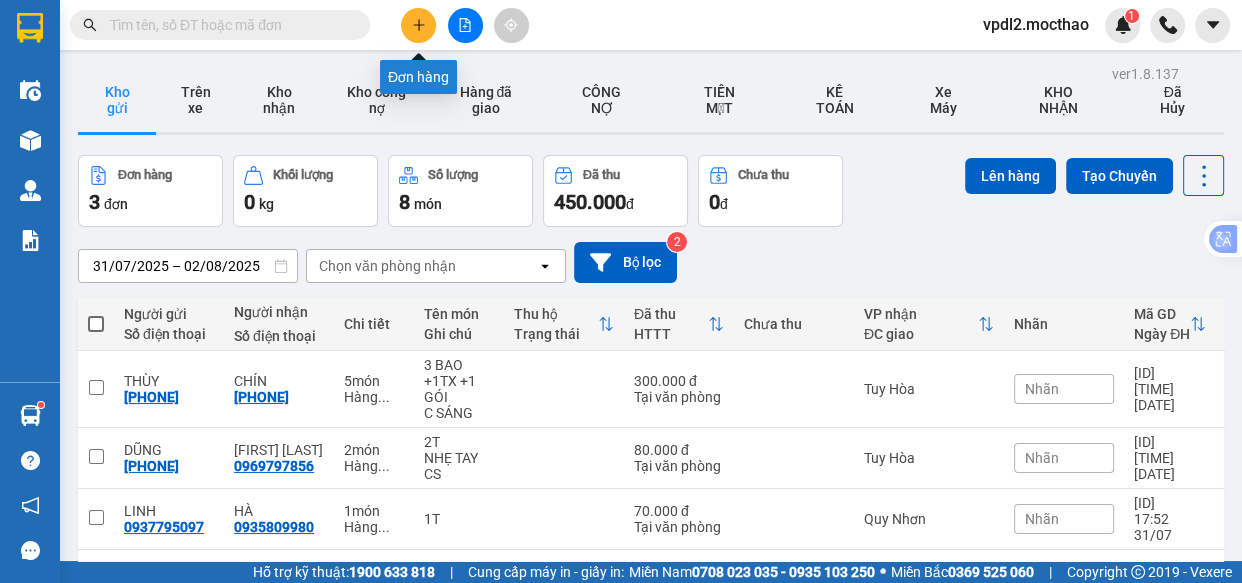 click at bounding box center [418, 25] 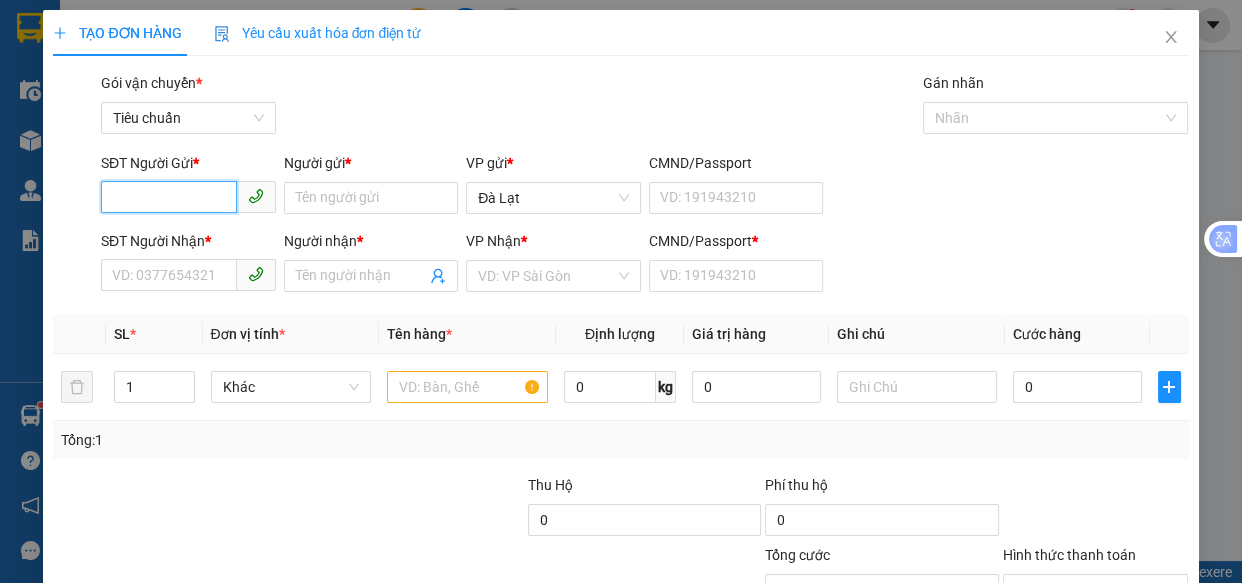 click on "SĐT Người Gửi  *" at bounding box center (169, 197) 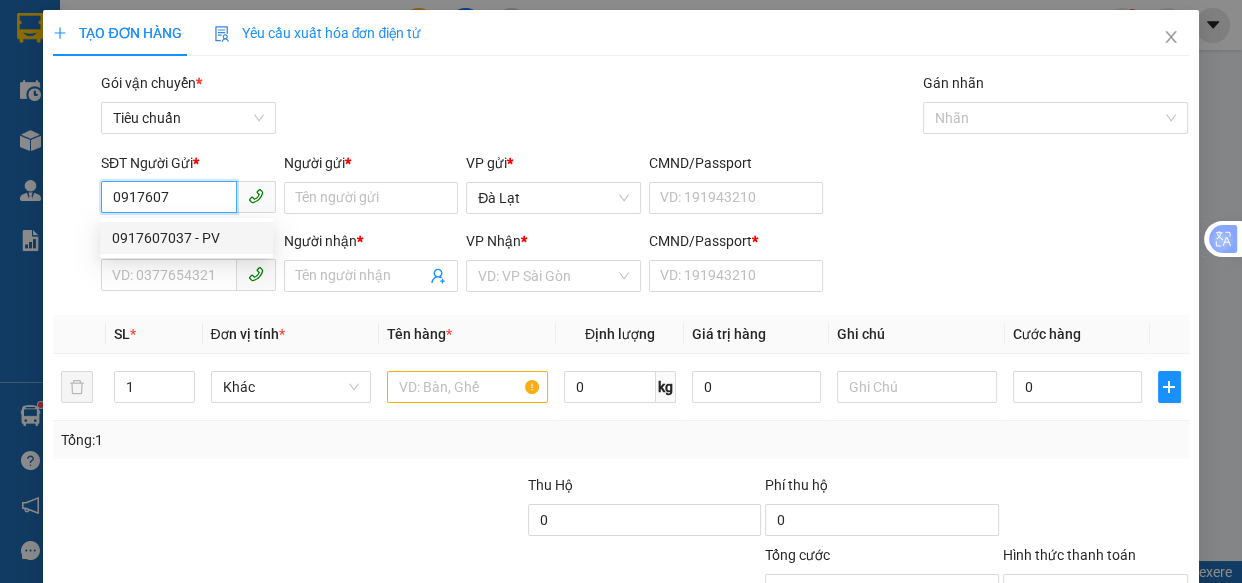 click on "0917607037 - PV" at bounding box center (186, 238) 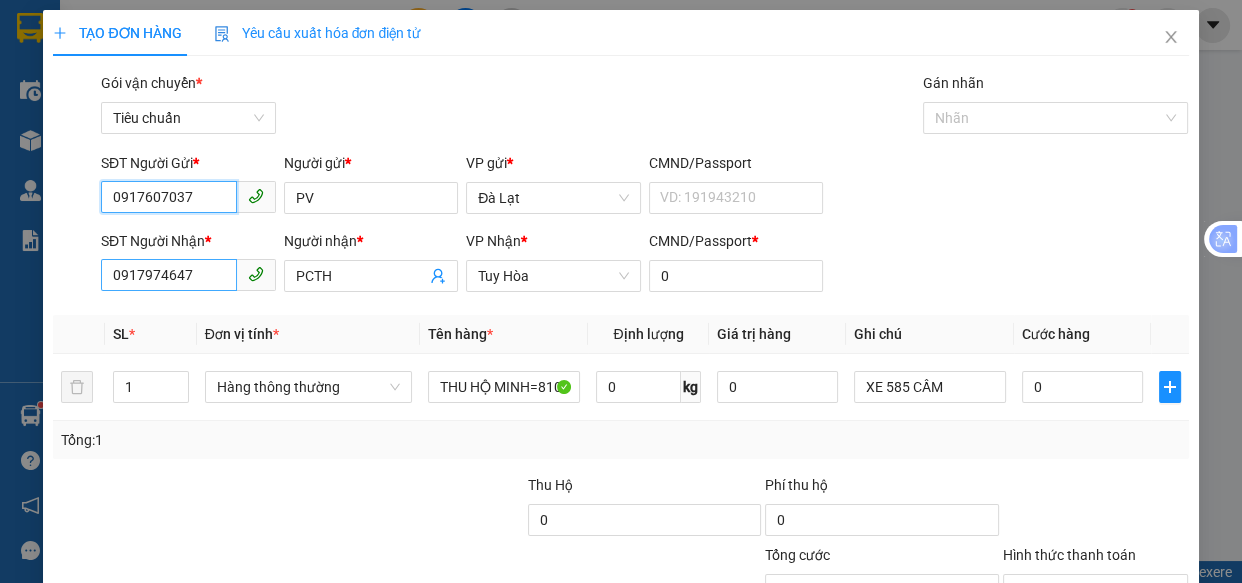 type on "0917607037" 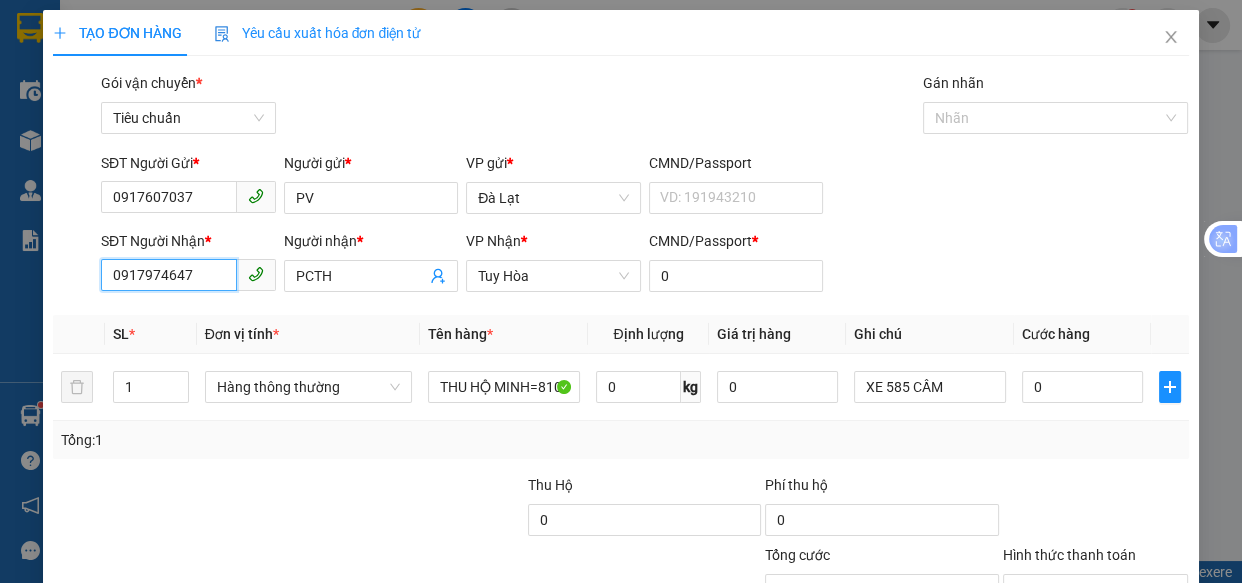 click on "0917974647" at bounding box center (169, 275) 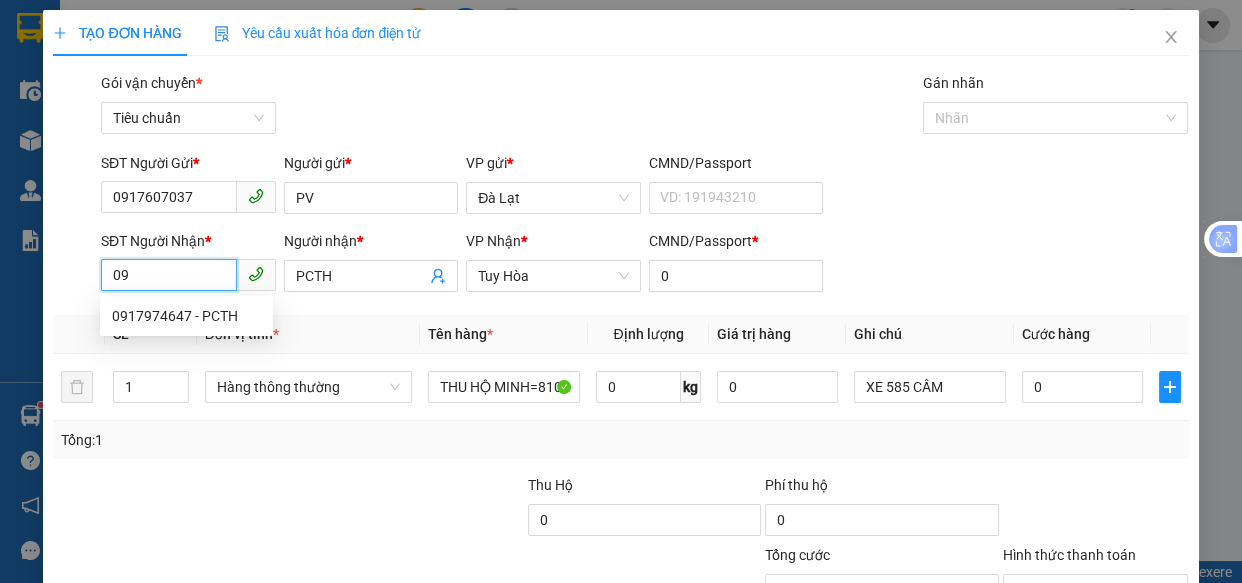 type on "0" 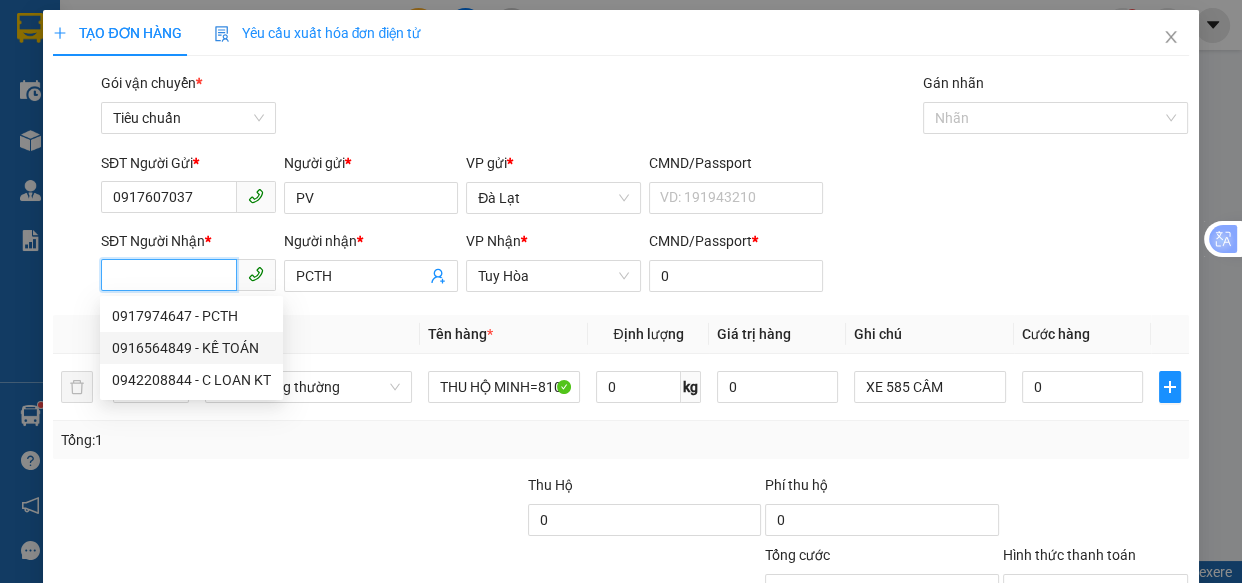 click on "0916564849 - KẾ TOÁN" at bounding box center [191, 348] 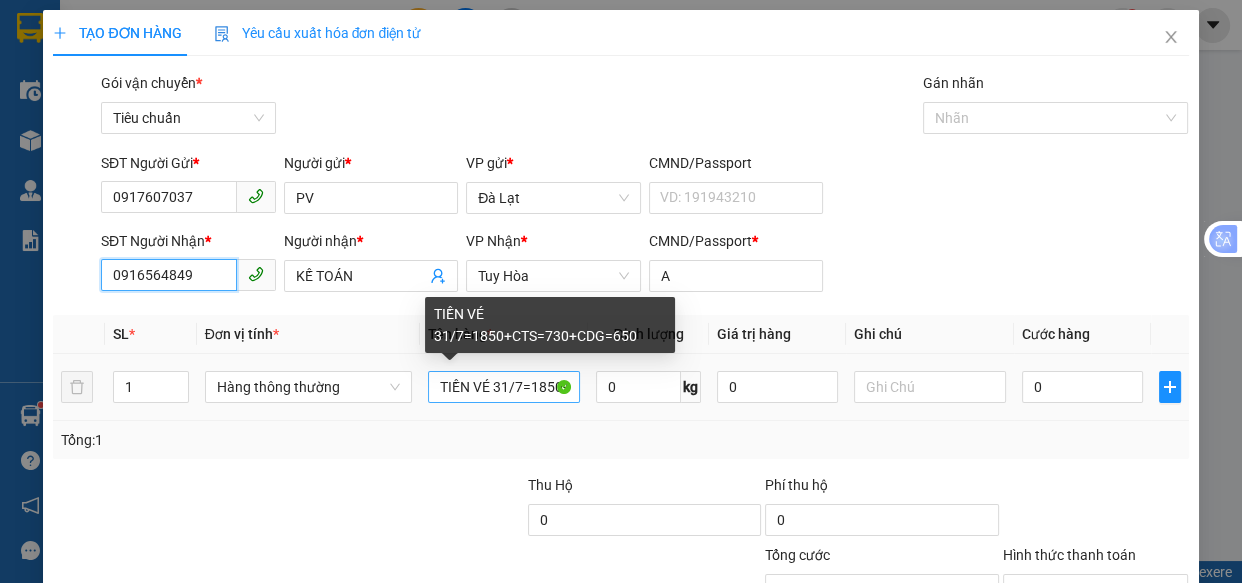 type on "0916564849" 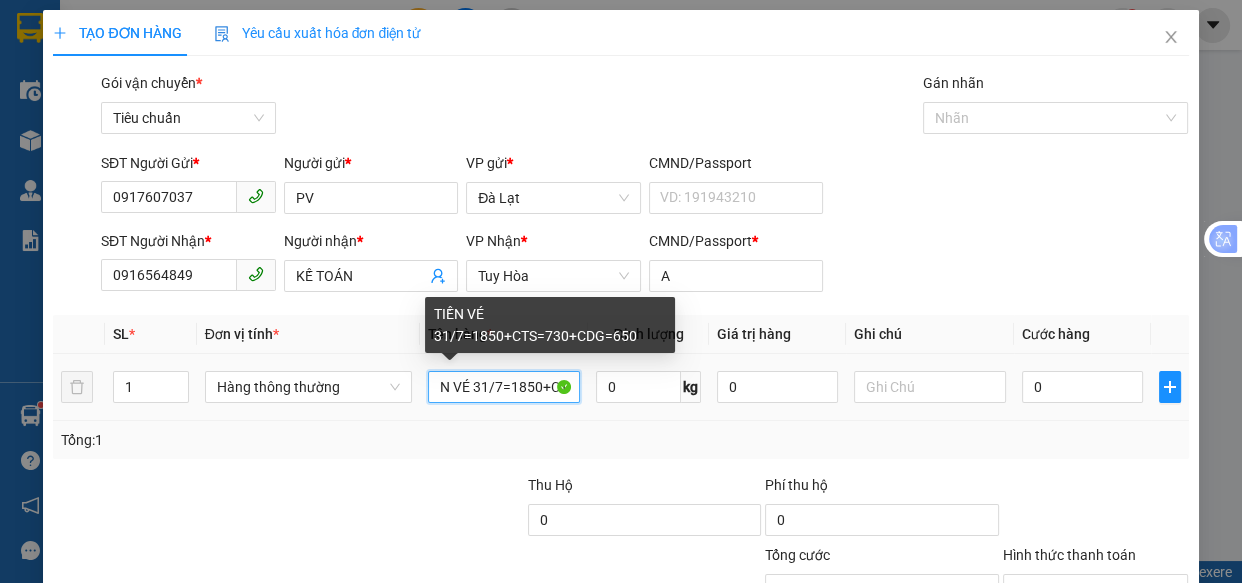 scroll, scrollTop: 0, scrollLeft: 0, axis: both 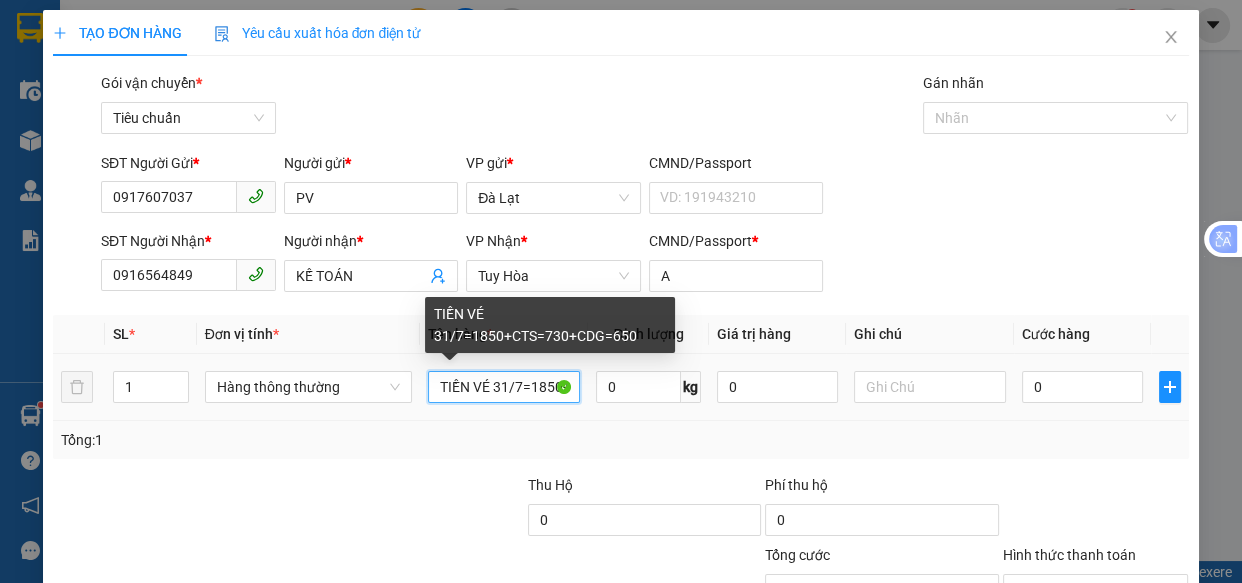 drag, startPoint x: 567, startPoint y: 387, endPoint x: 429, endPoint y: 388, distance: 138.00362 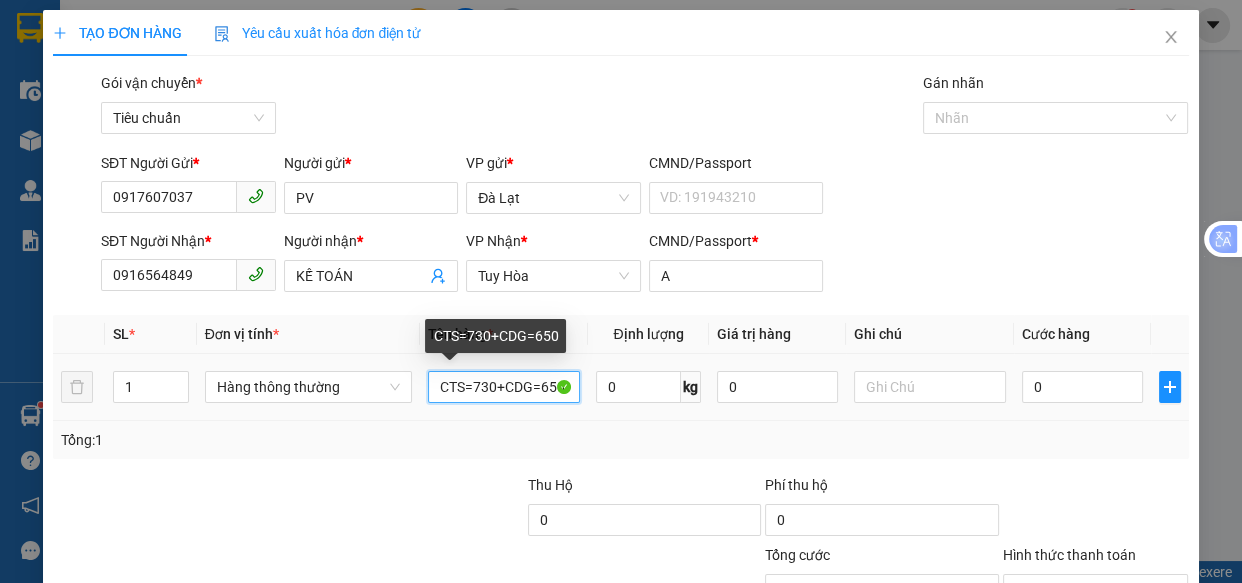 drag, startPoint x: 560, startPoint y: 384, endPoint x: 417, endPoint y: 398, distance: 143.68369 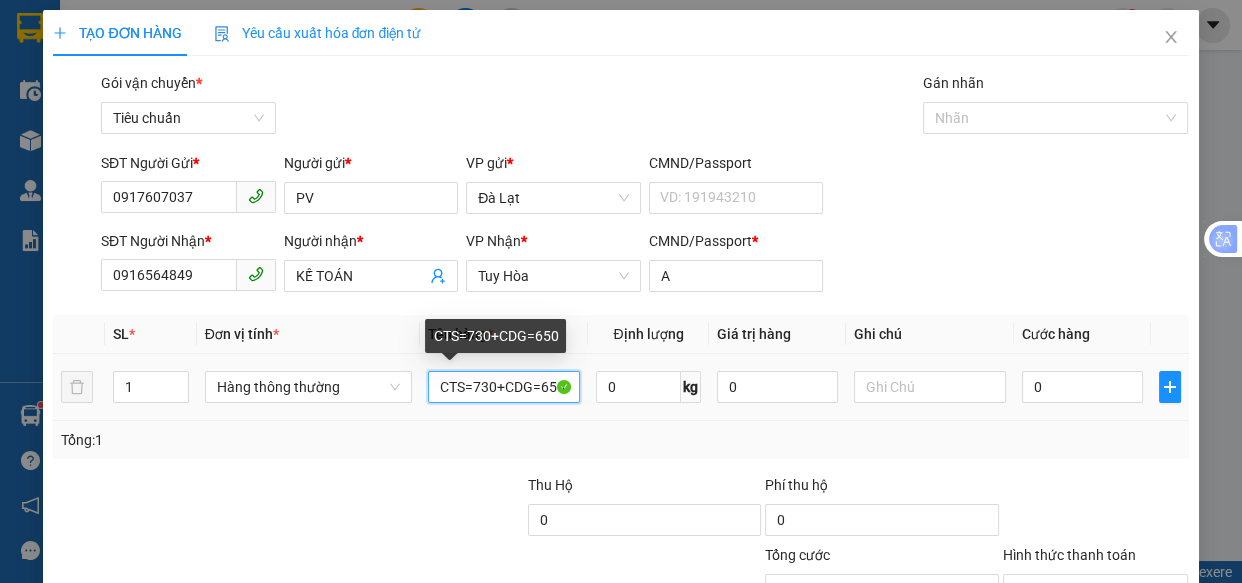 click on "CTS=730+CDG=650" at bounding box center [503, 387] 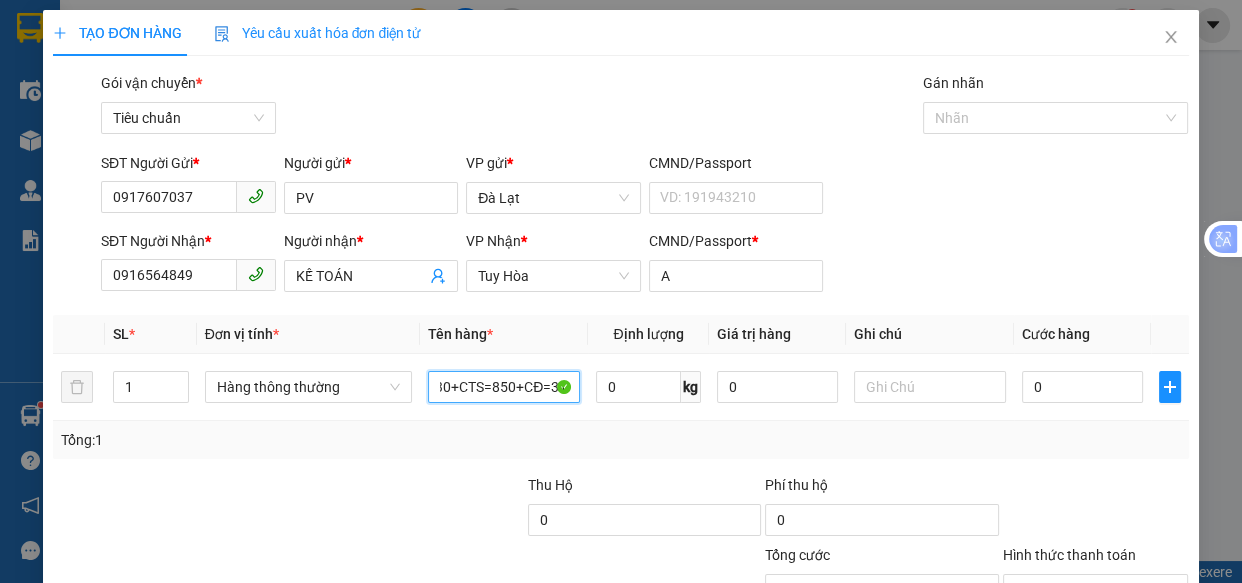 scroll, scrollTop: 0, scrollLeft: 111, axis: horizontal 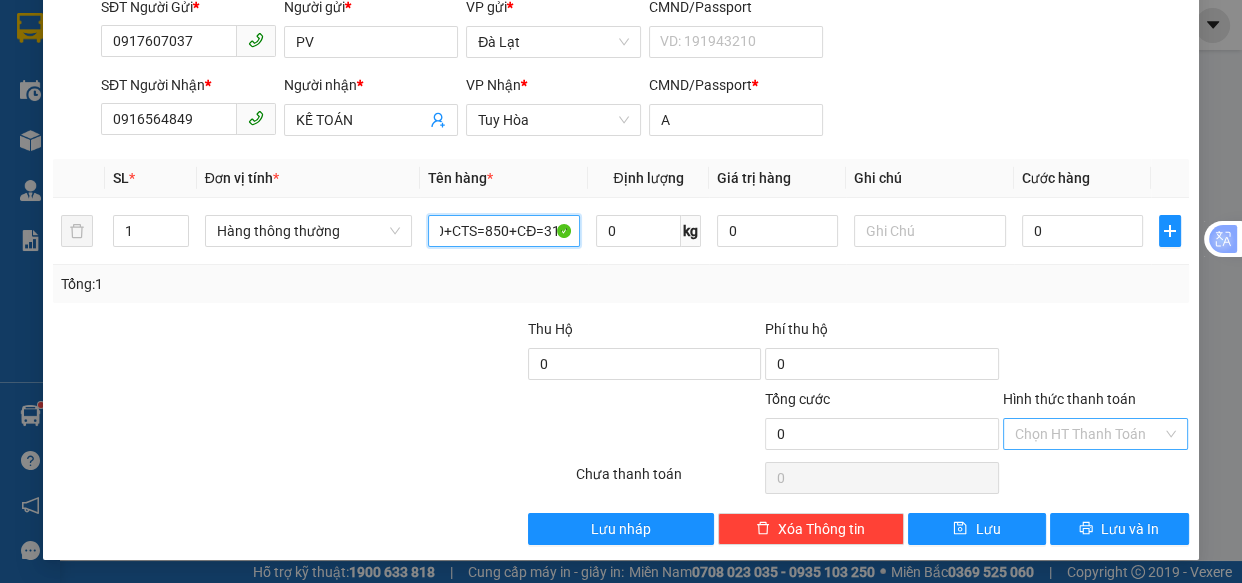 type on "TIỀN VÉ 1/8=4630+CTS=850+CĐ=310" 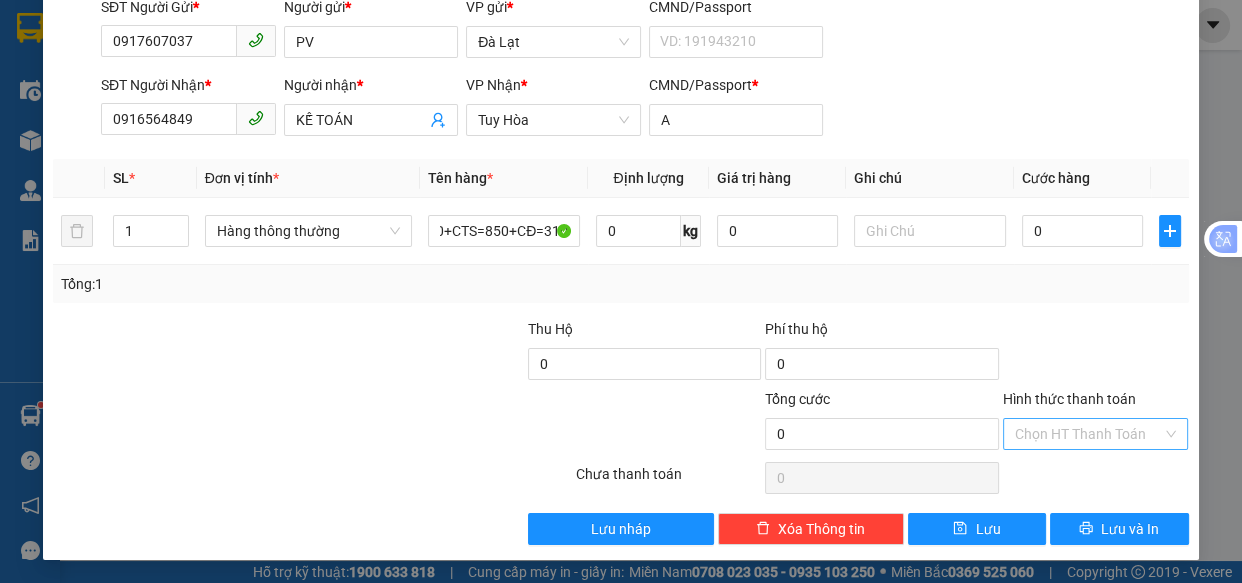 scroll, scrollTop: 0, scrollLeft: 0, axis: both 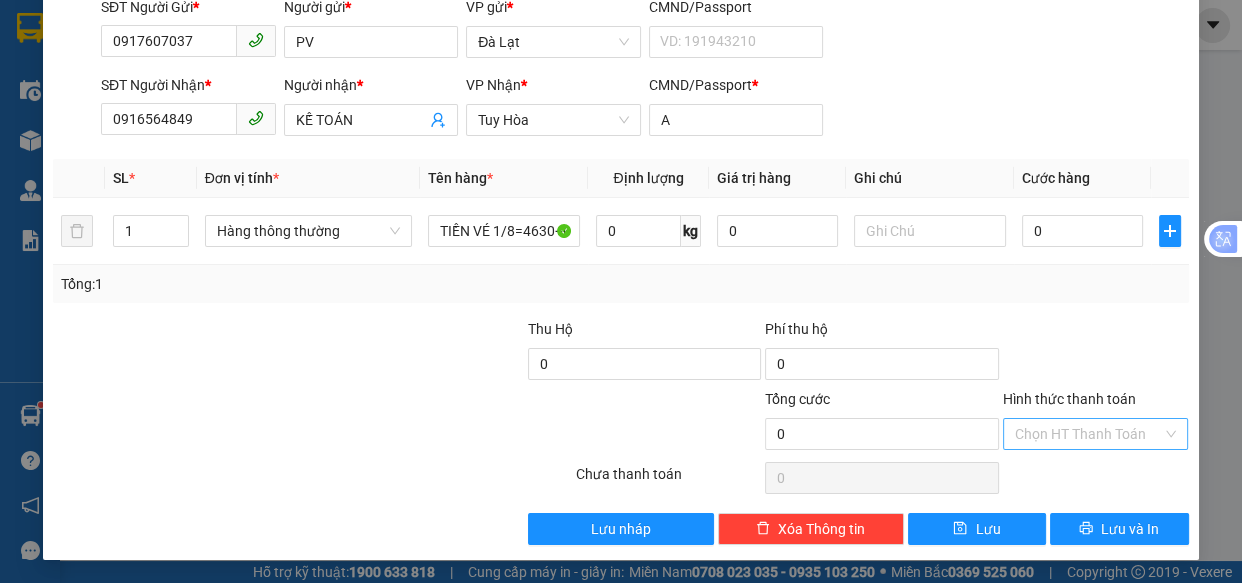 drag, startPoint x: 1060, startPoint y: 433, endPoint x: 1059, endPoint y: 417, distance: 16.03122 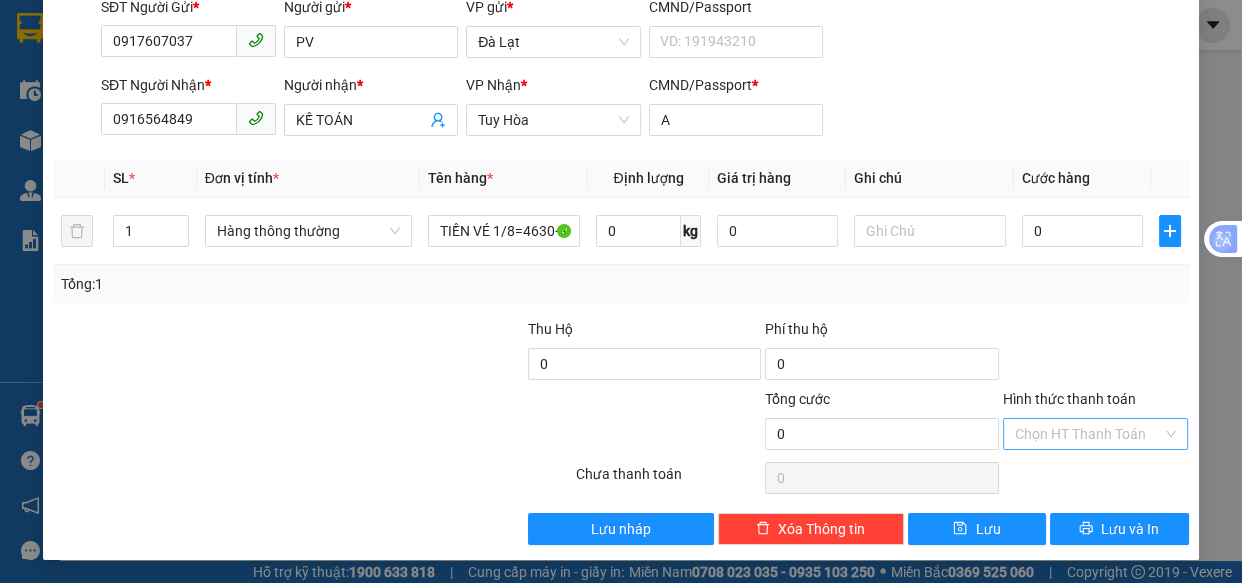 click on "Hình thức thanh toán" at bounding box center (1089, 434) 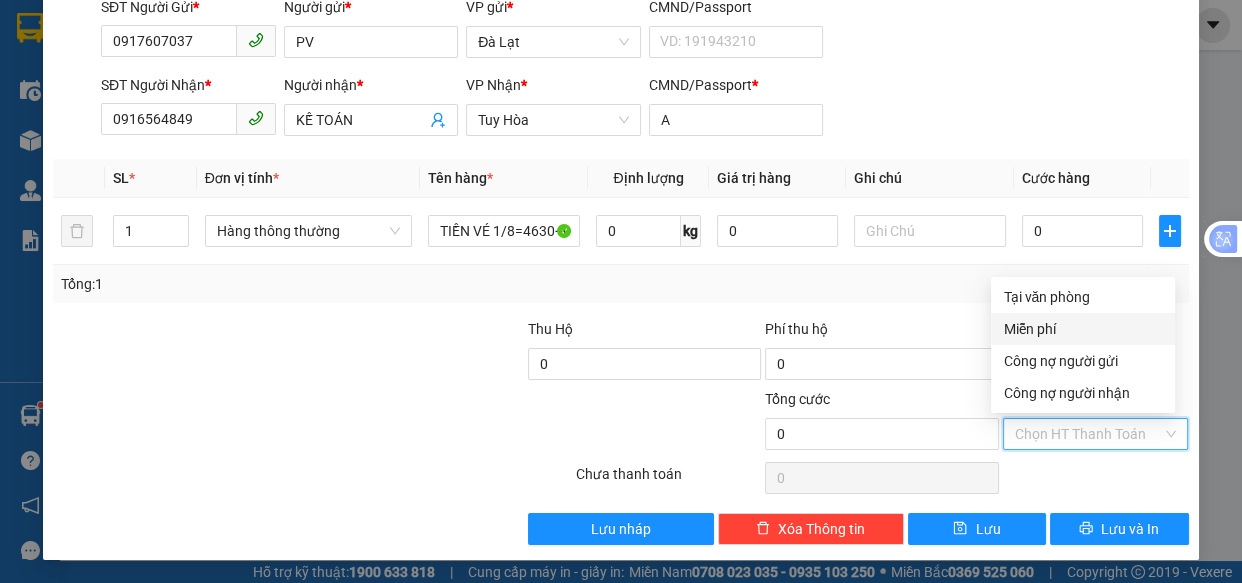 click on "Miễn phí" at bounding box center (1083, 329) 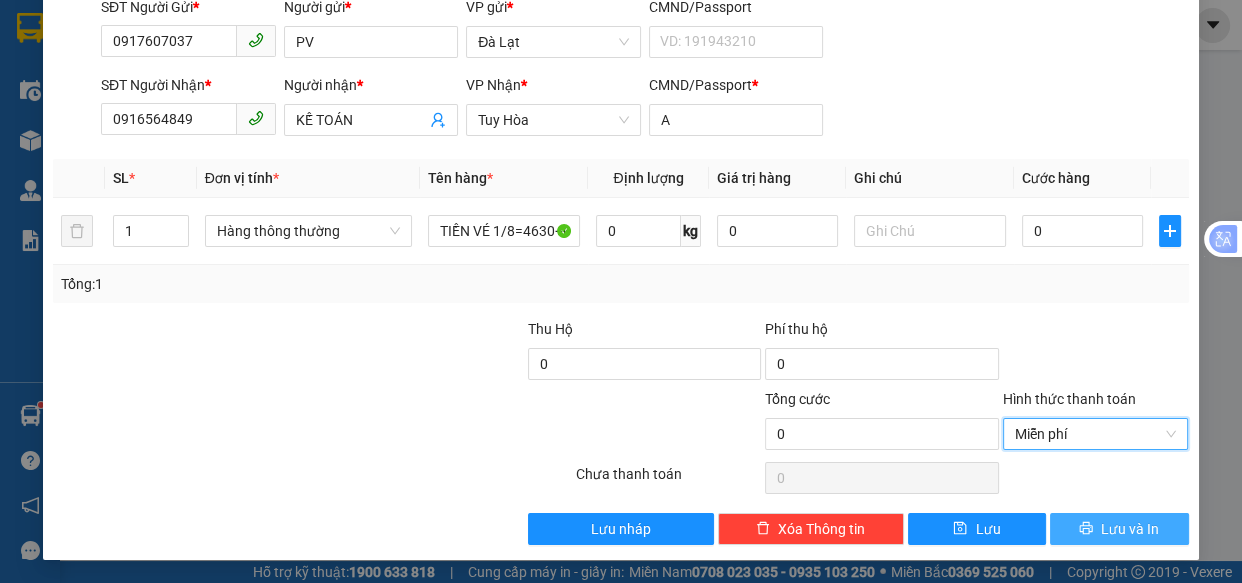 click on "Lưu và In" at bounding box center (1130, 529) 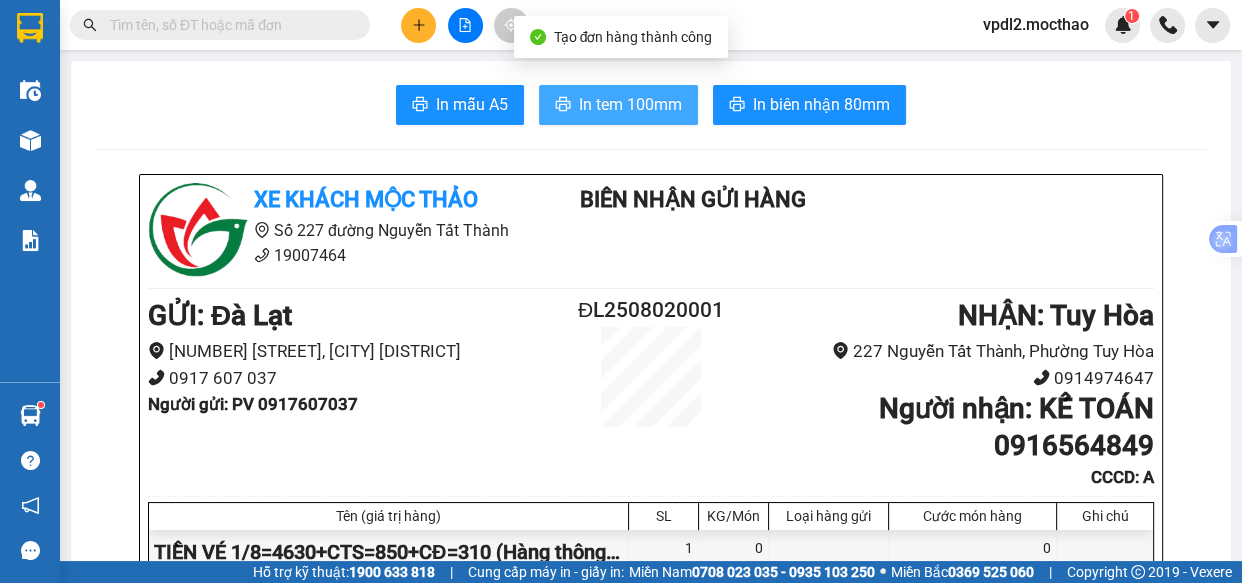 click on "In tem 100mm" at bounding box center (630, 104) 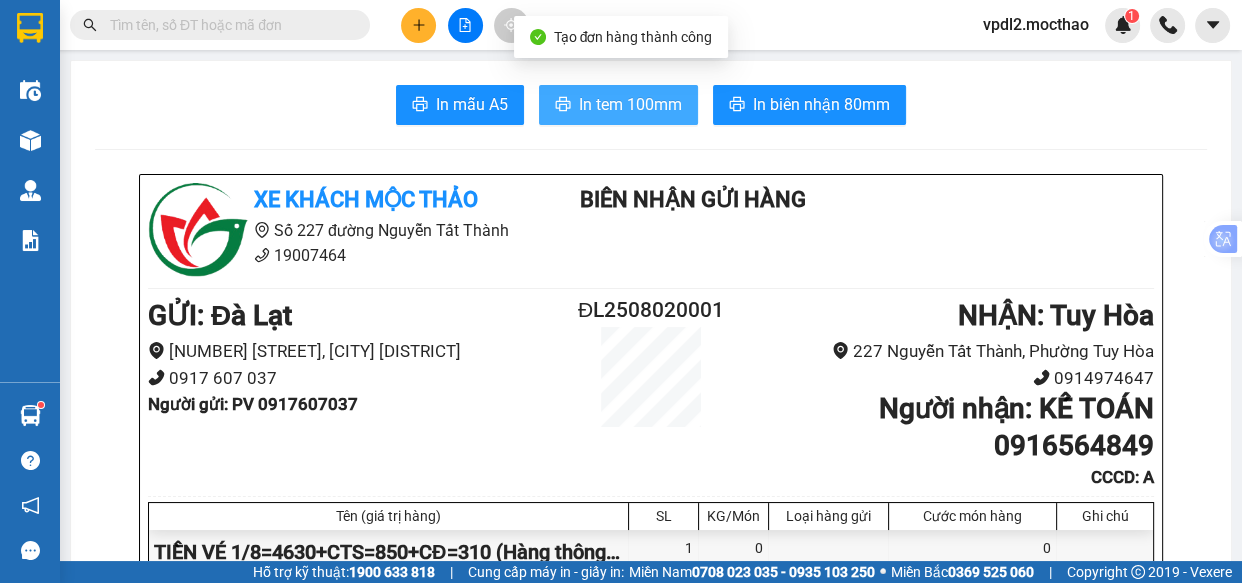scroll, scrollTop: 0, scrollLeft: 0, axis: both 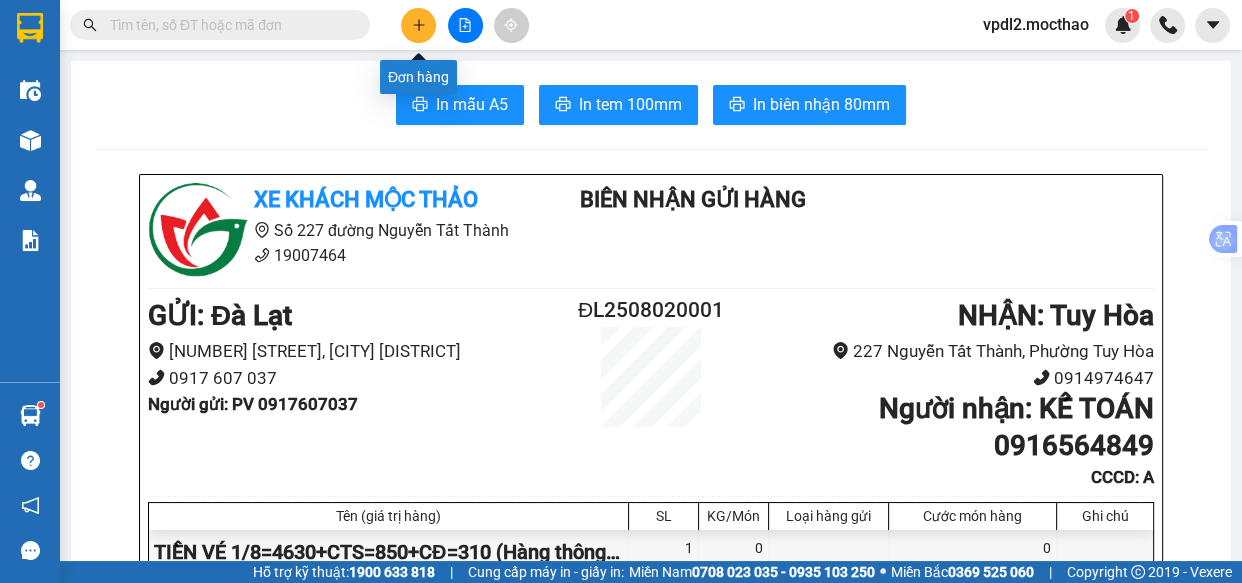 click 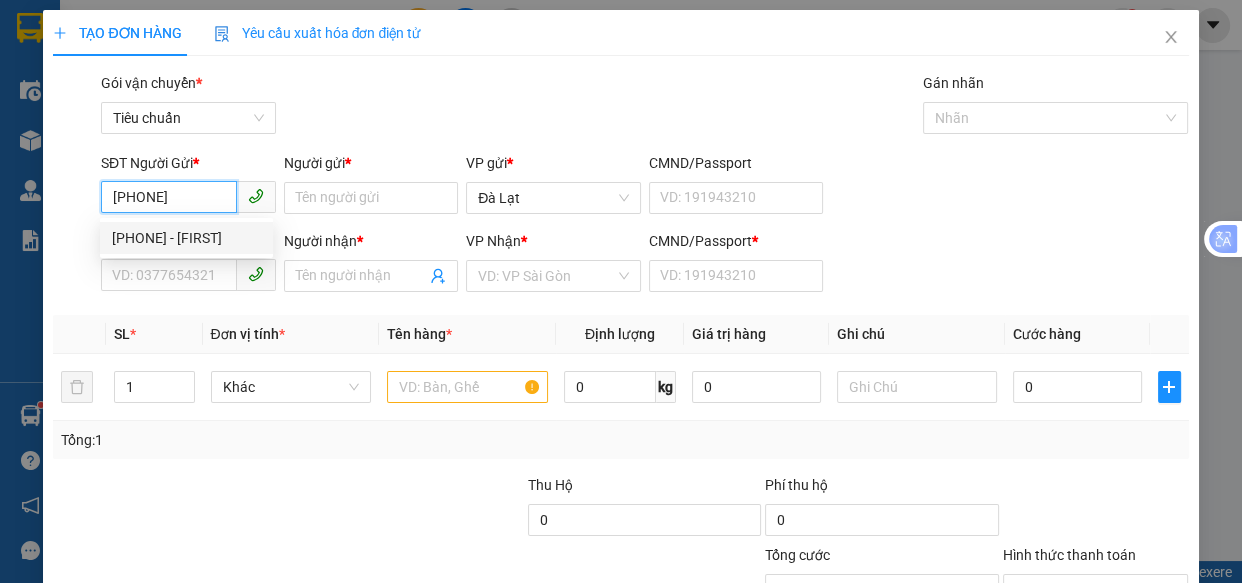 click on "[PHONE] - [FIRST]" at bounding box center (186, 238) 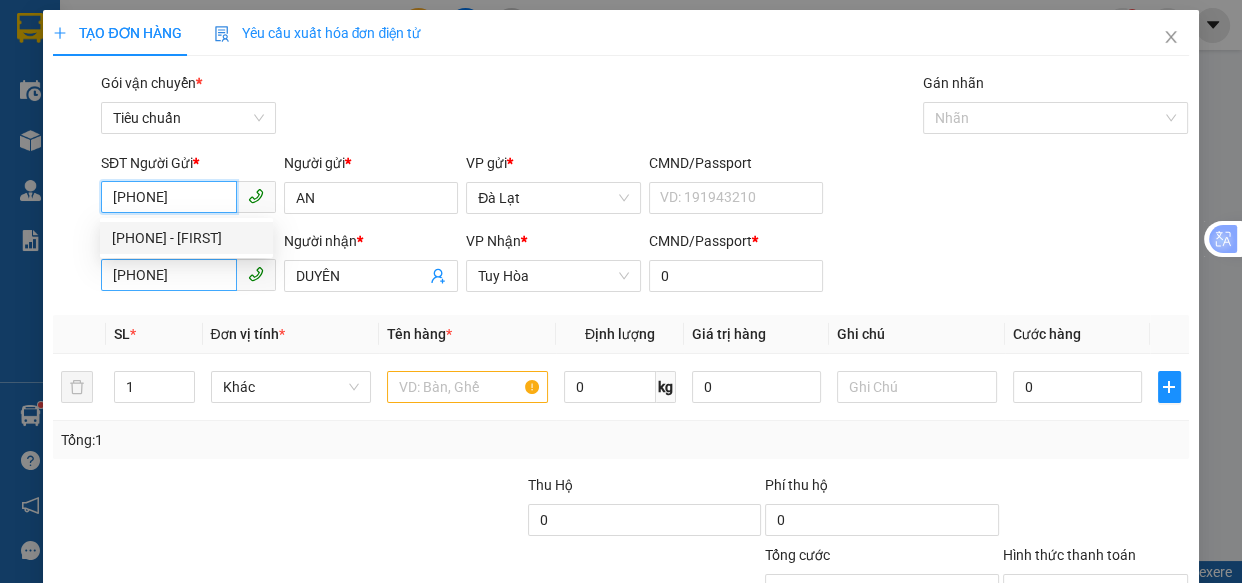 type on "80.000" 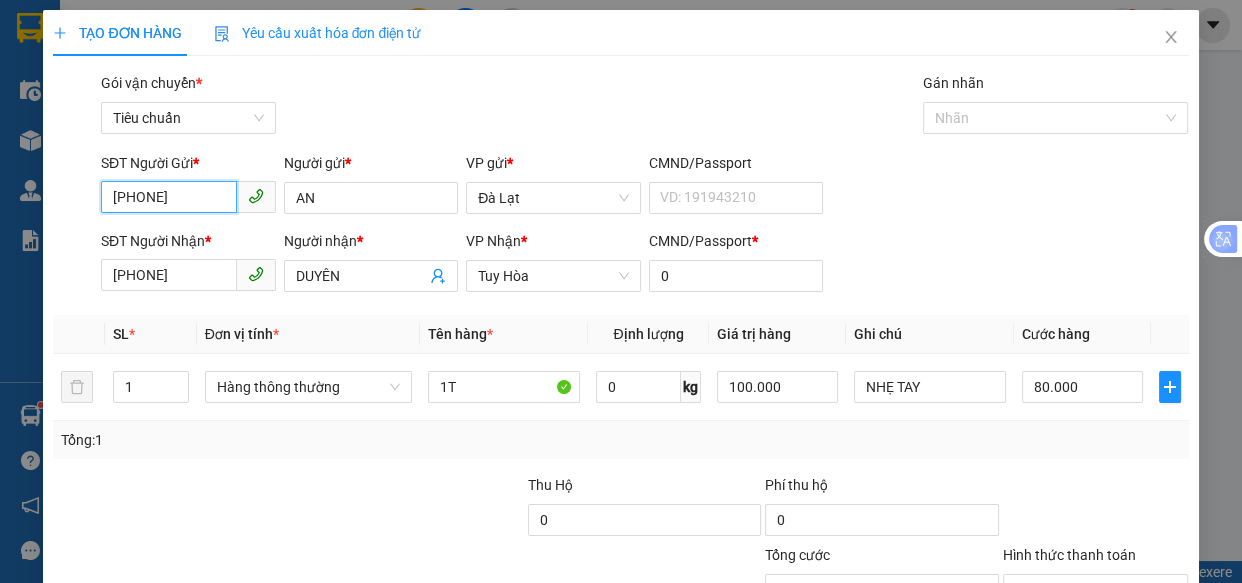 type on "[PHONE]" 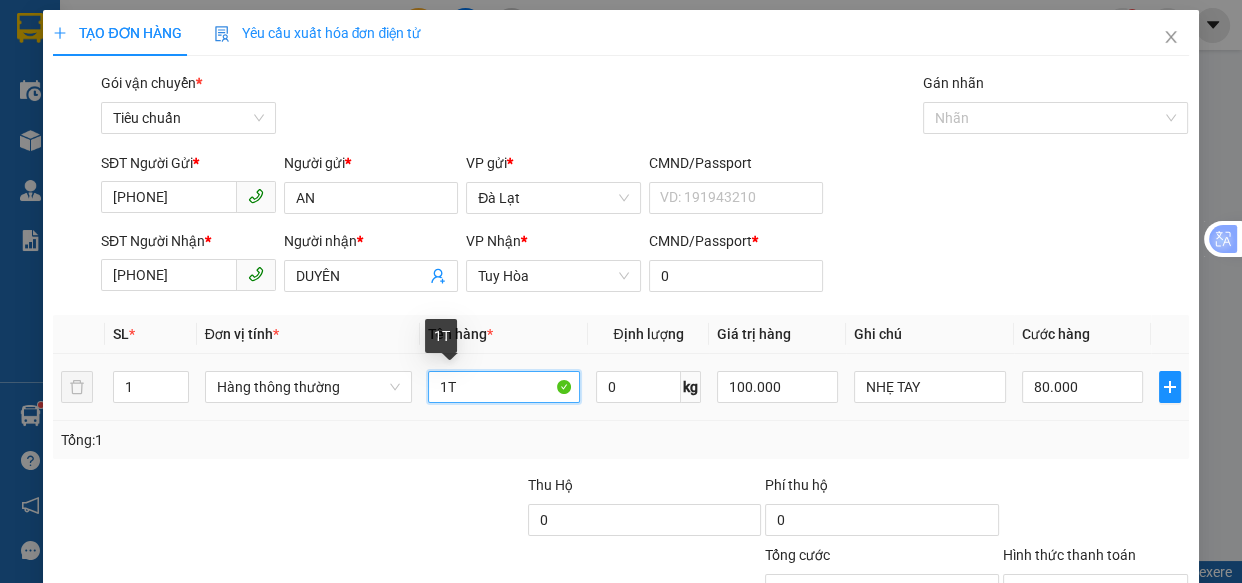 click on "1T" at bounding box center [503, 387] 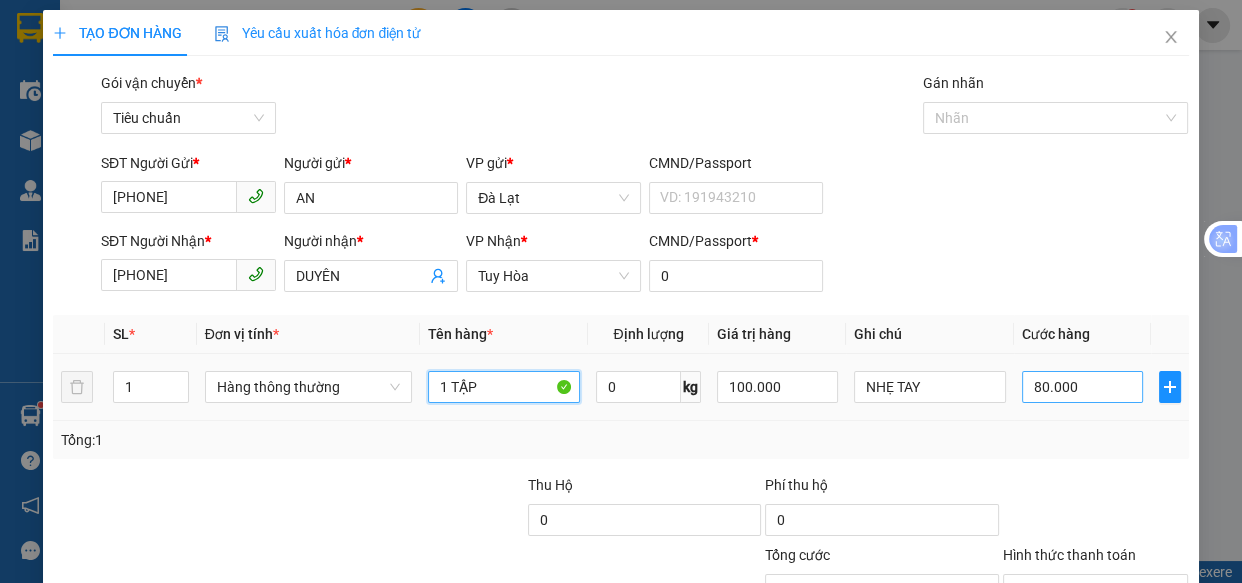 type on "1 TẬP" 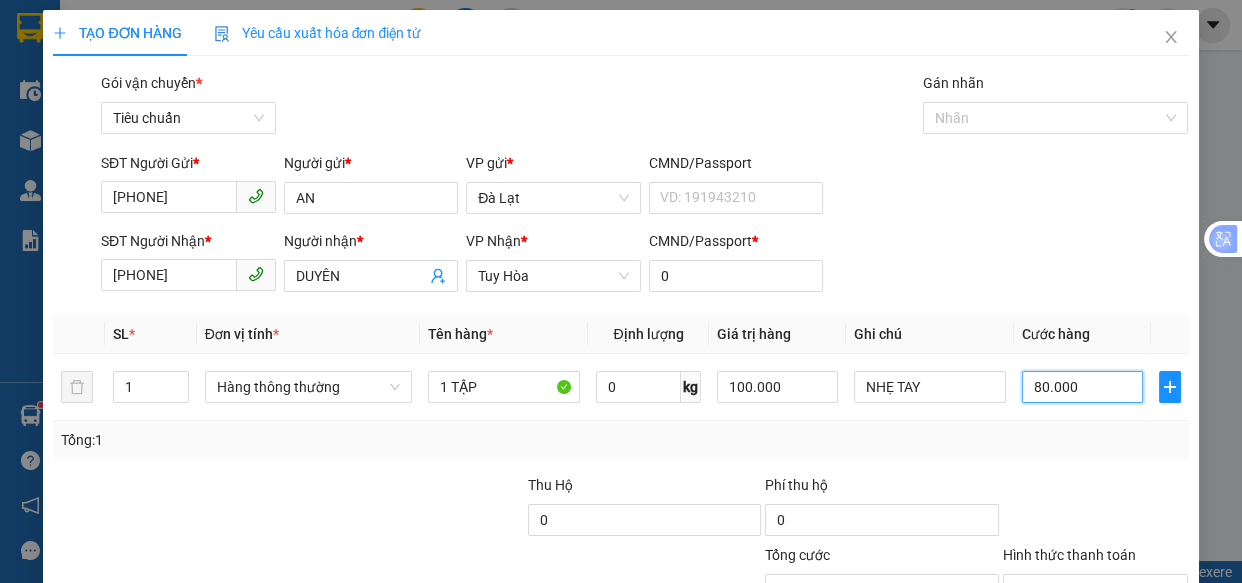 type on "3" 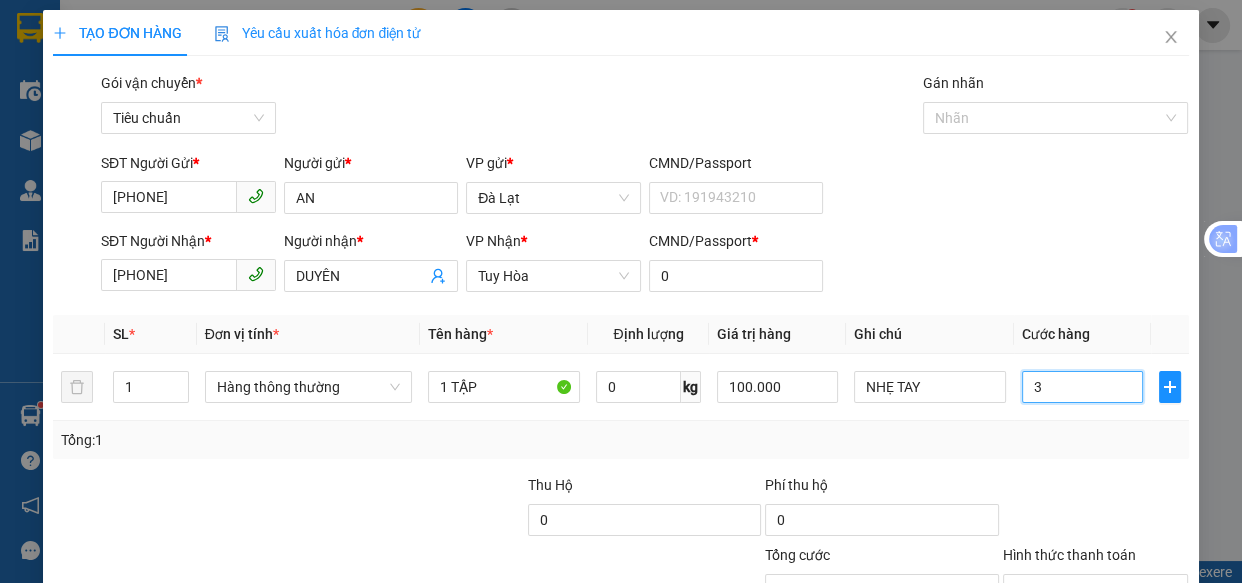 type on "30" 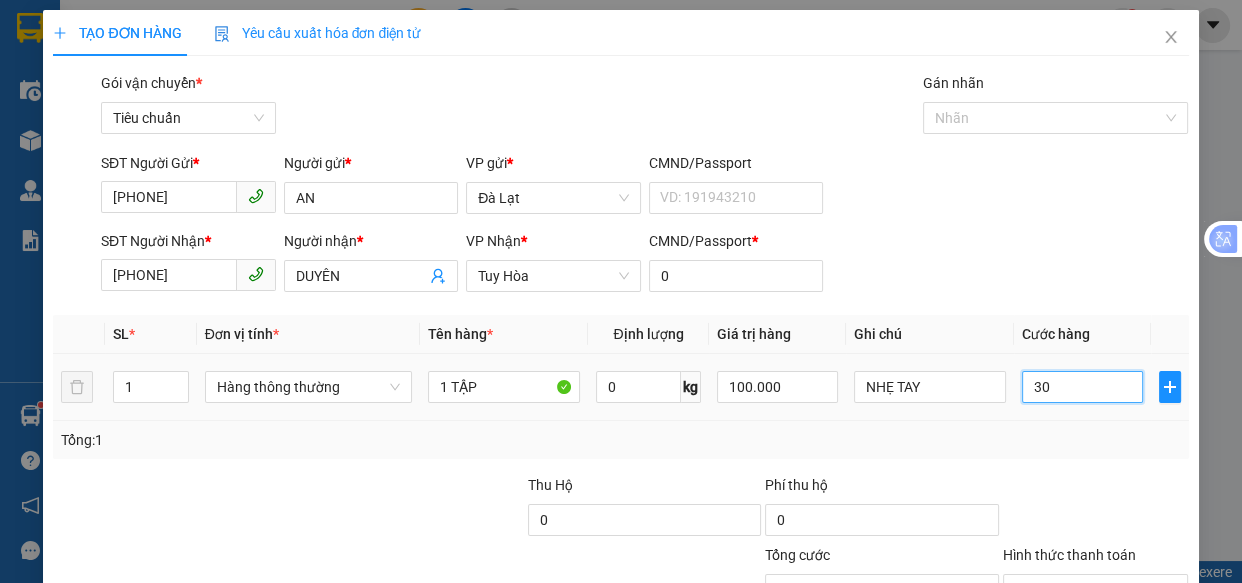 scroll, scrollTop: 156, scrollLeft: 0, axis: vertical 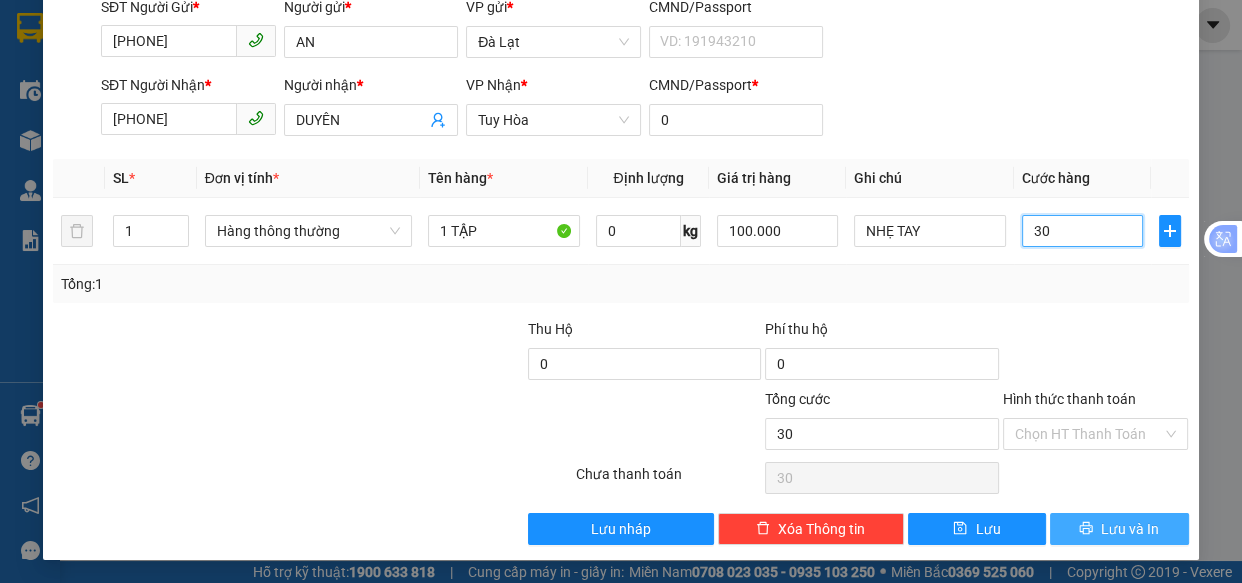 type on "30" 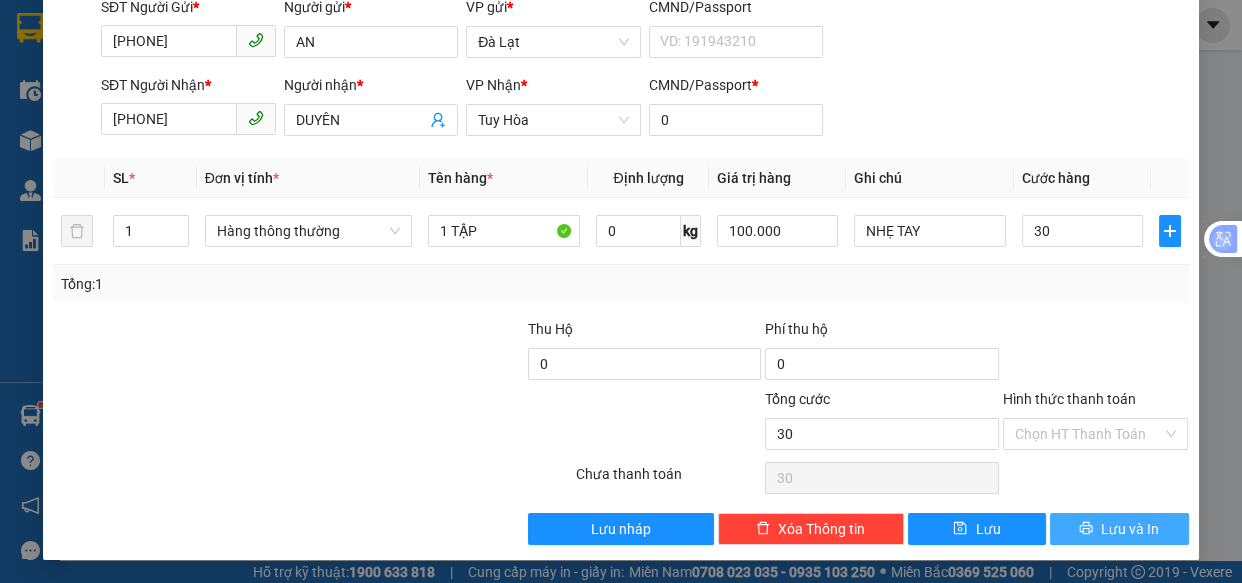 type on "30.000" 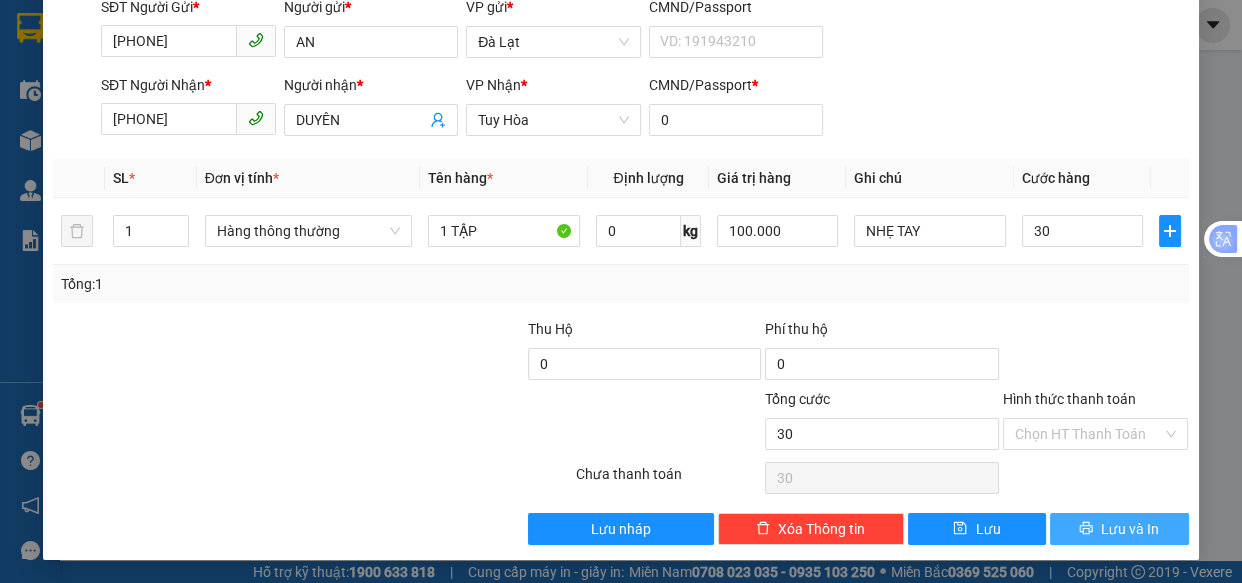 type on "30.000" 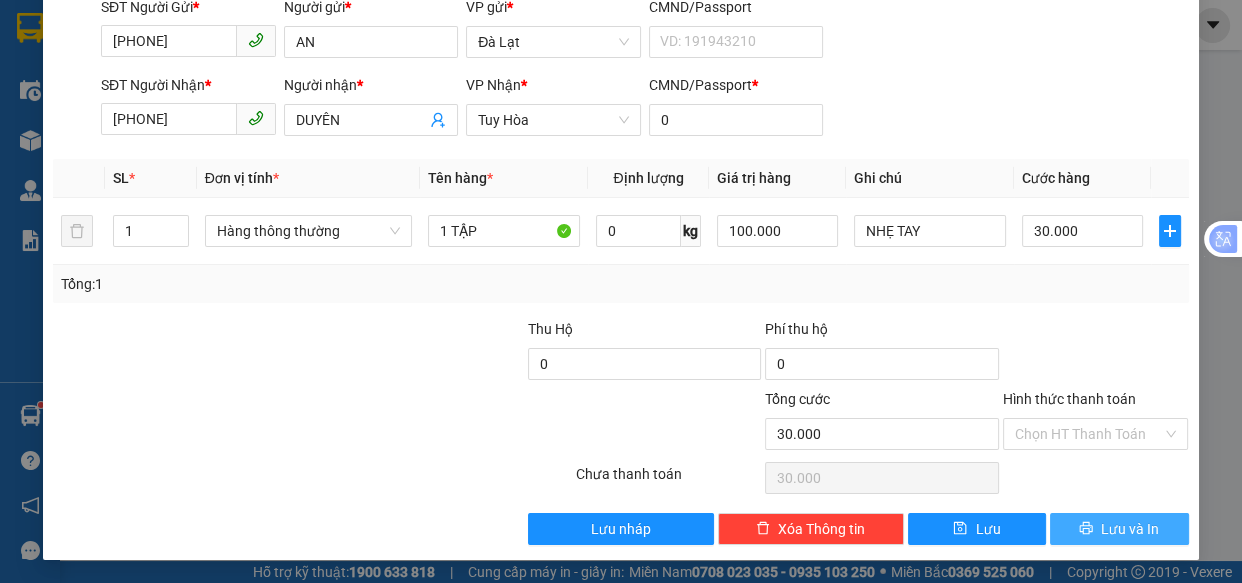 click on "Lưu và In" at bounding box center (1130, 529) 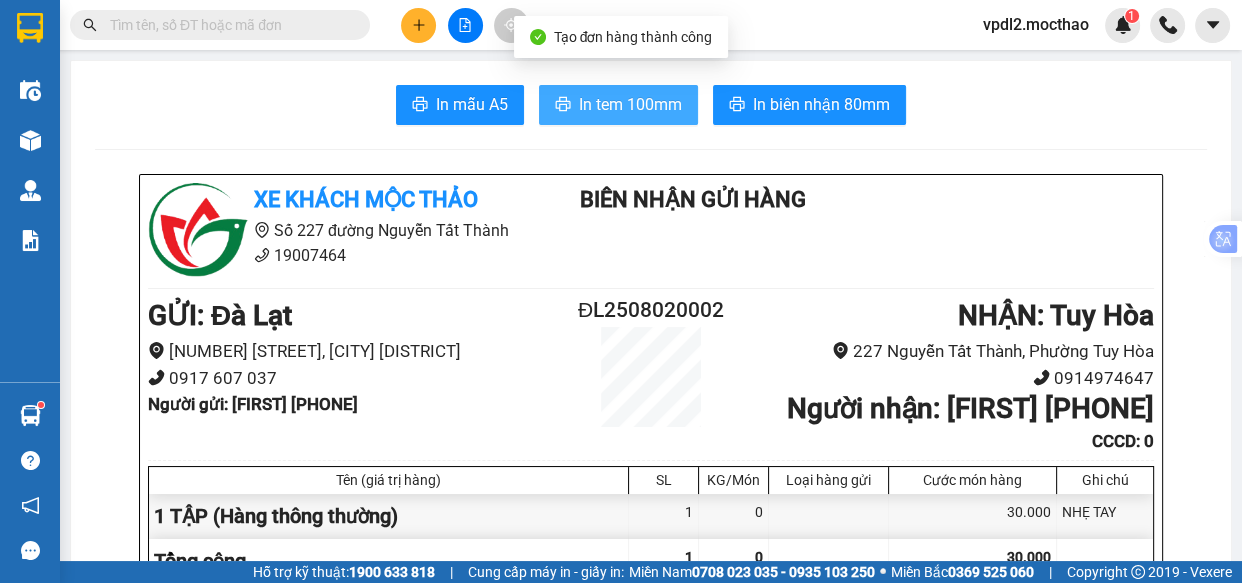 click on "In tem 100mm" at bounding box center [630, 104] 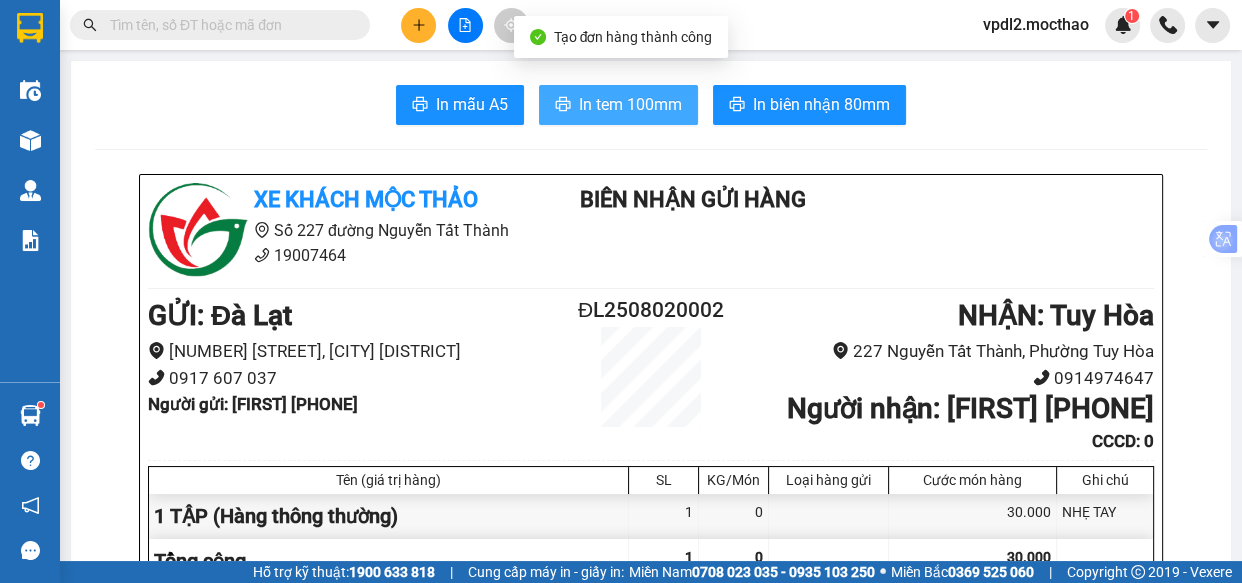 scroll, scrollTop: 0, scrollLeft: 0, axis: both 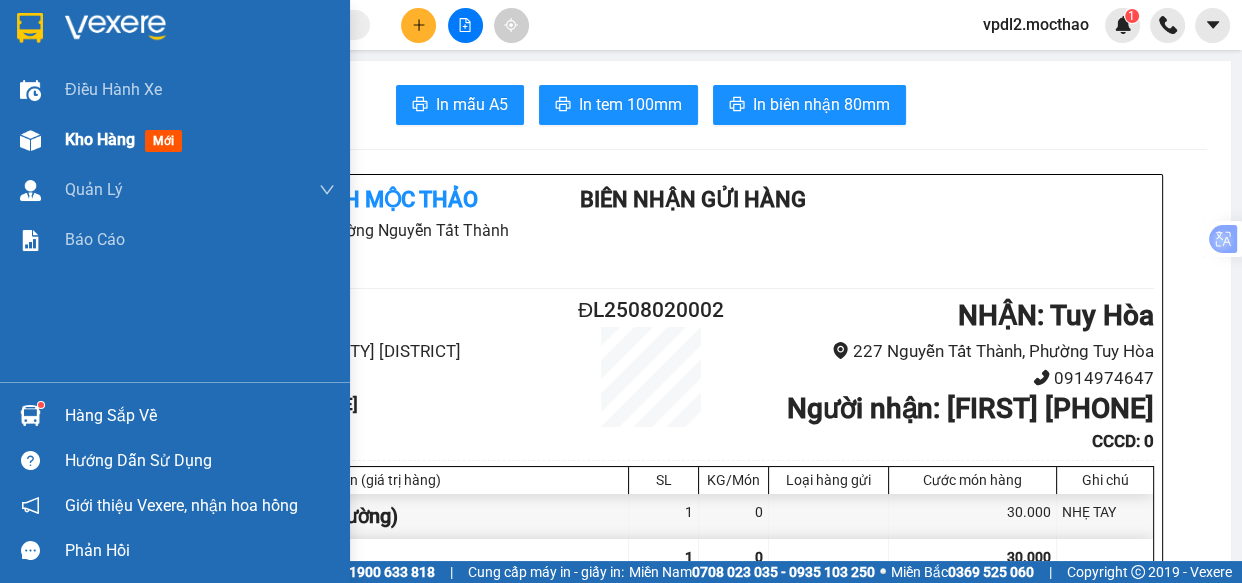 click on "Kho hàng" at bounding box center (100, 139) 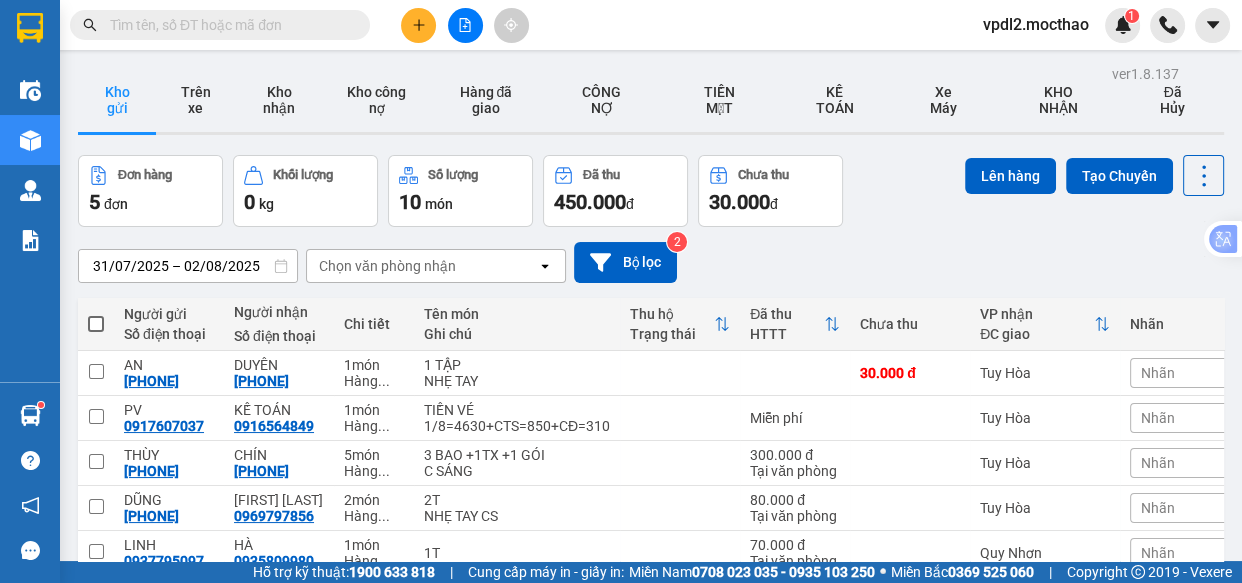 click at bounding box center (96, 324) 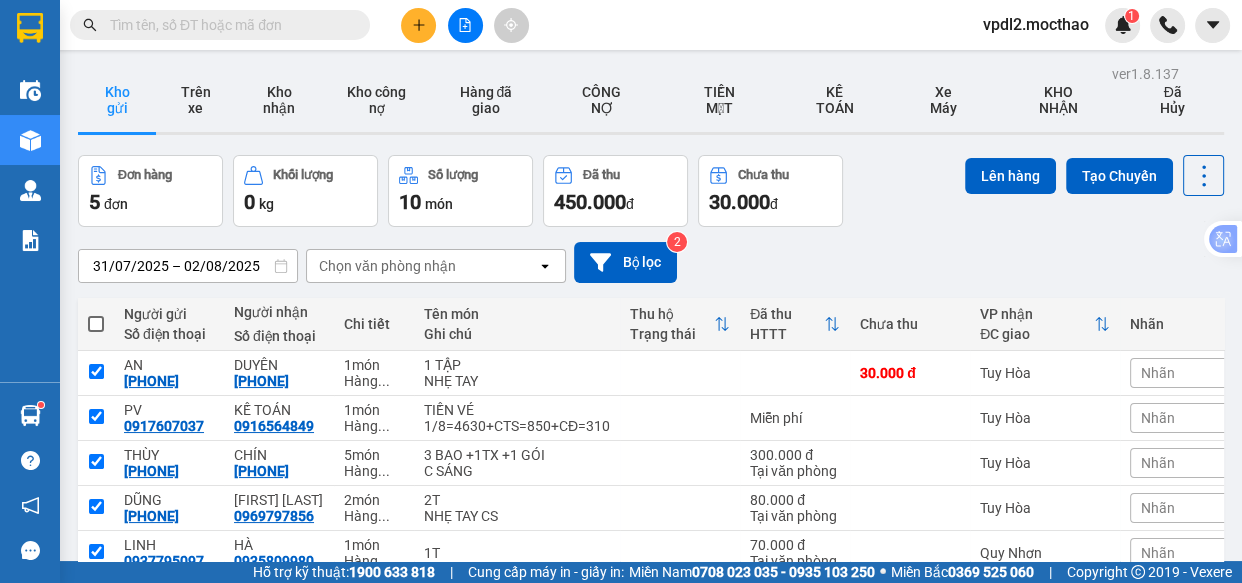 checkbox on "true" 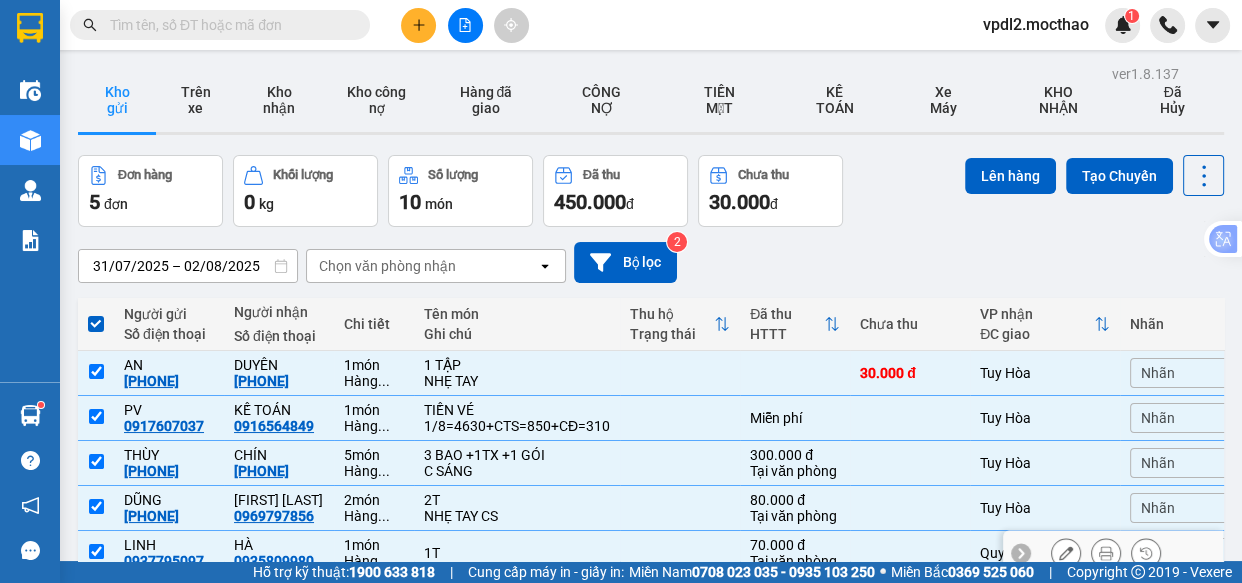 scroll, scrollTop: 103, scrollLeft: 0, axis: vertical 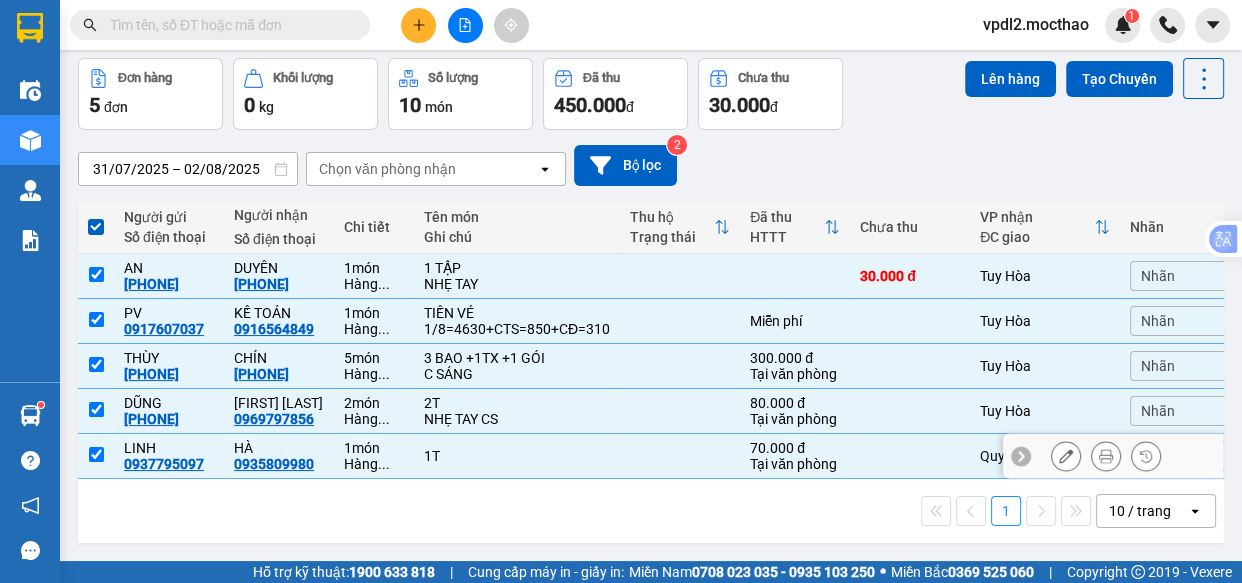 click at bounding box center [96, 454] 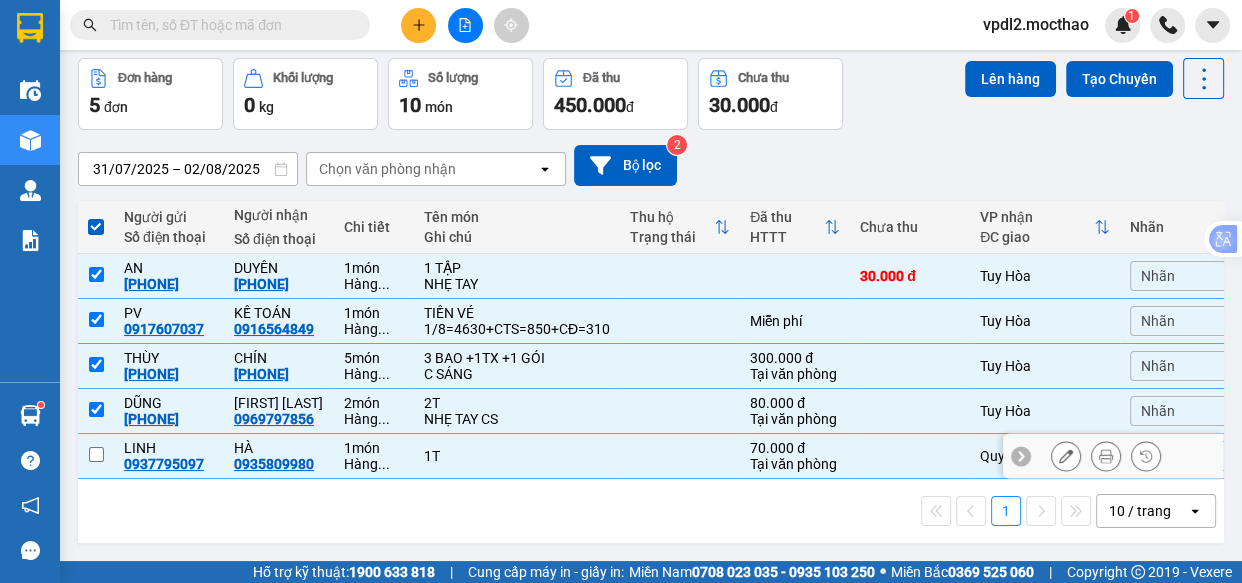 checkbox on "false" 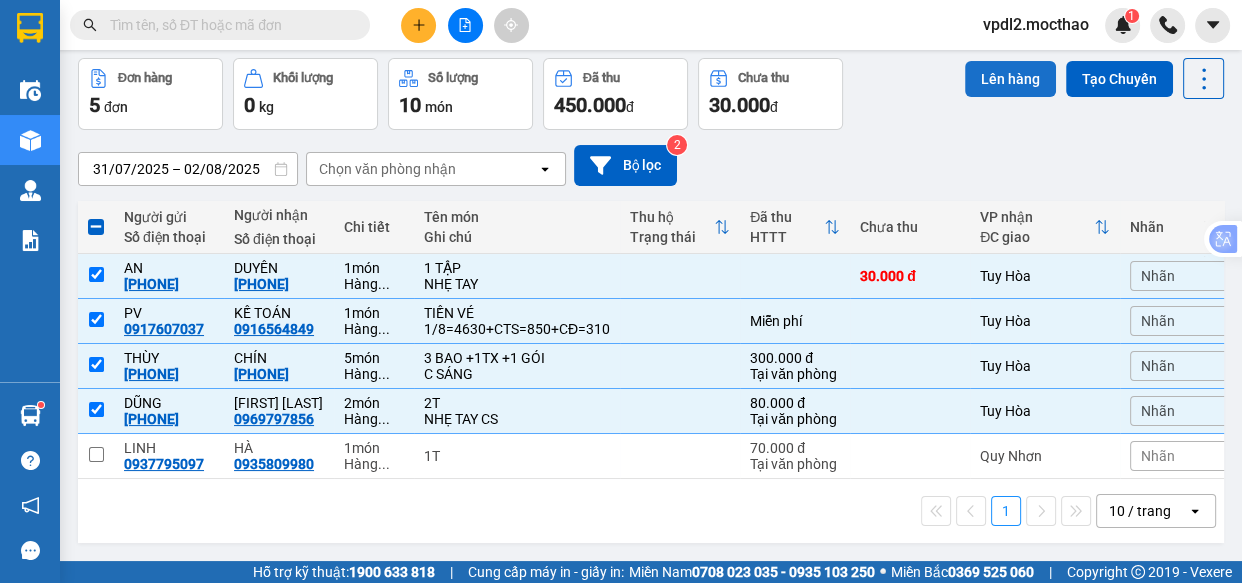 click on "Lên hàng" at bounding box center (1010, 79) 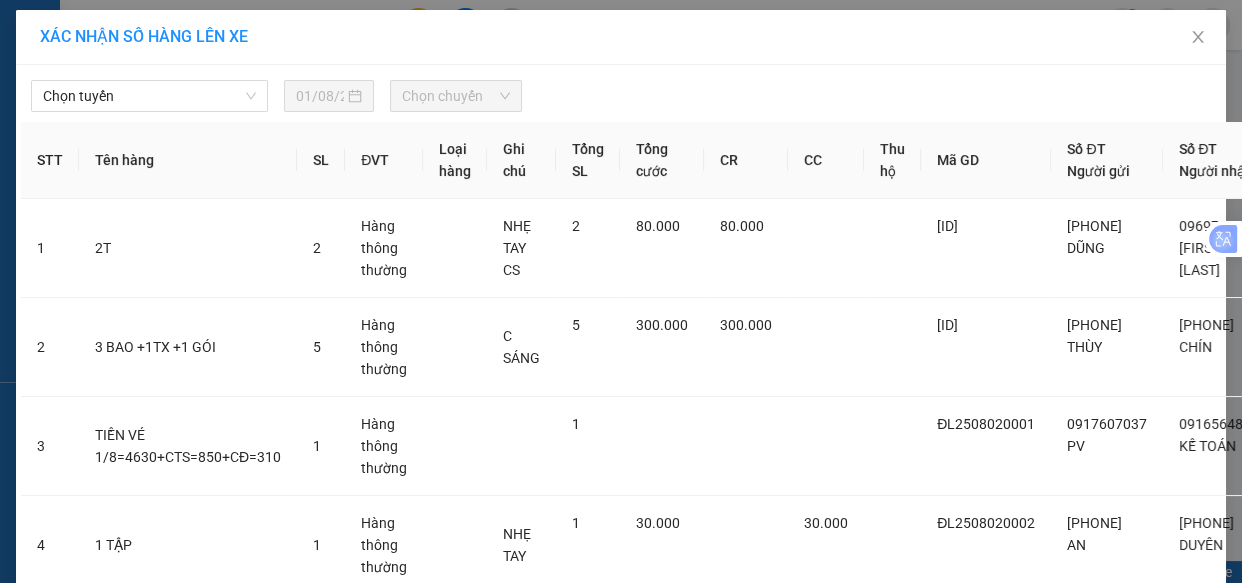 scroll, scrollTop: 0, scrollLeft: 0, axis: both 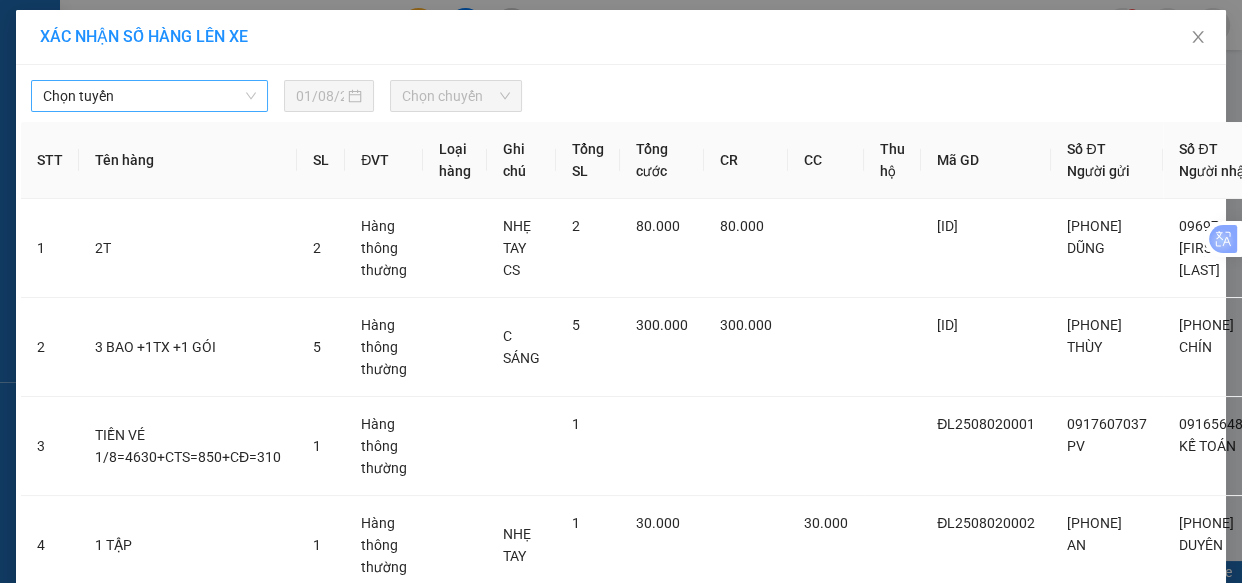 click on "Chọn tuyến" at bounding box center (149, 96) 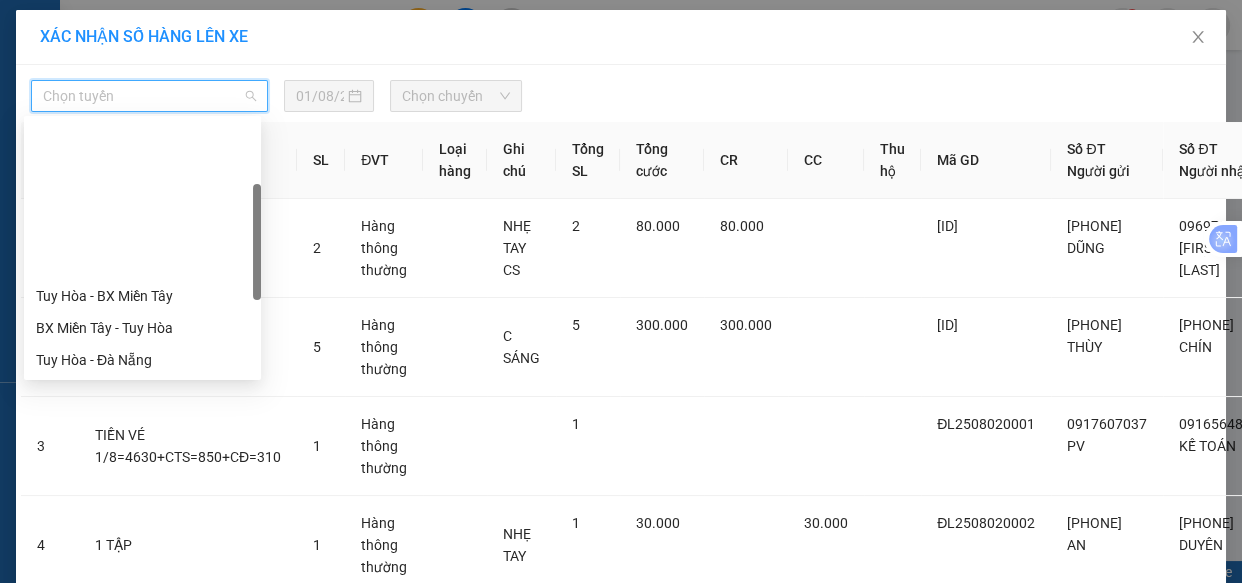 scroll, scrollTop: 272, scrollLeft: 0, axis: vertical 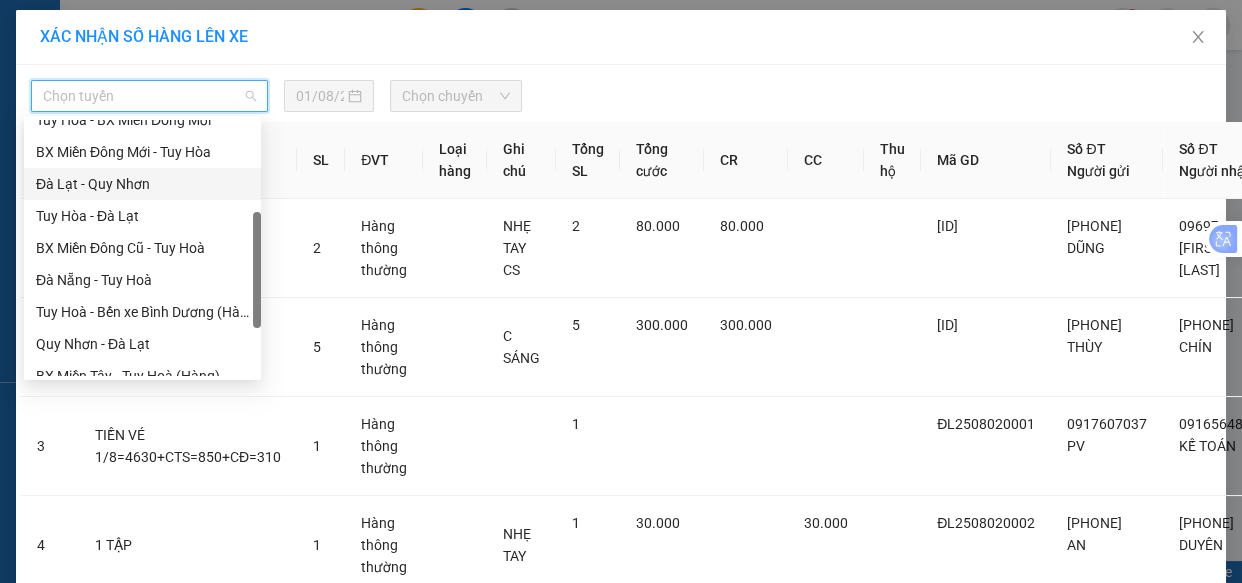 click on "Đà Lạt - Quy Nhơn" at bounding box center [142, 184] 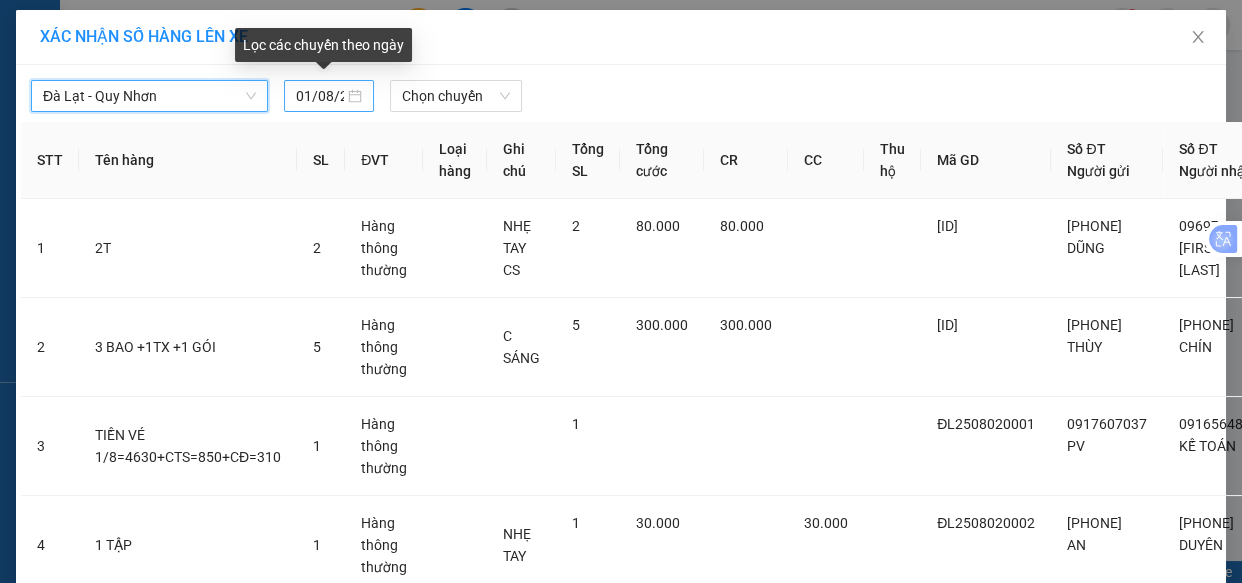 click on "01/08/2025" at bounding box center (329, 96) 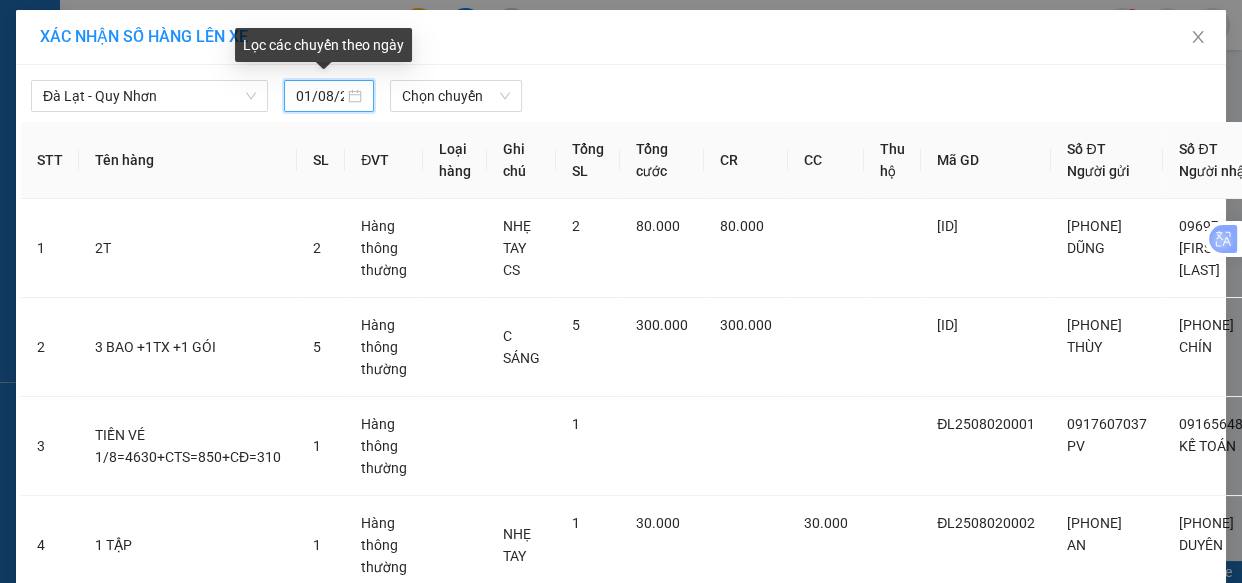 scroll, scrollTop: 0, scrollLeft: 22, axis: horizontal 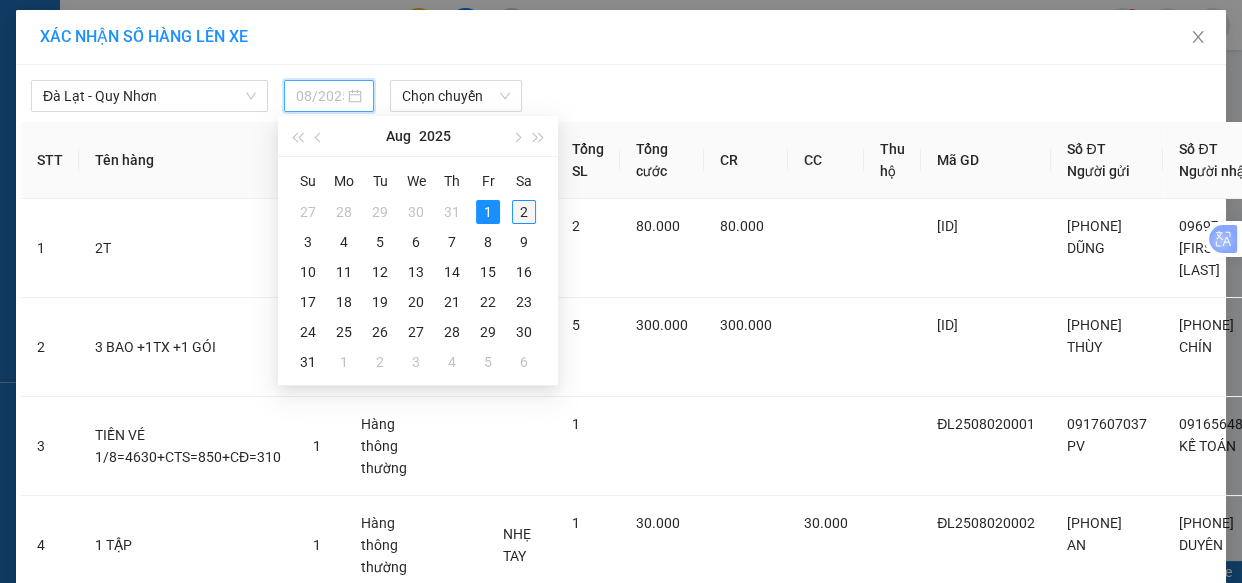 click on "2" at bounding box center (524, 212) 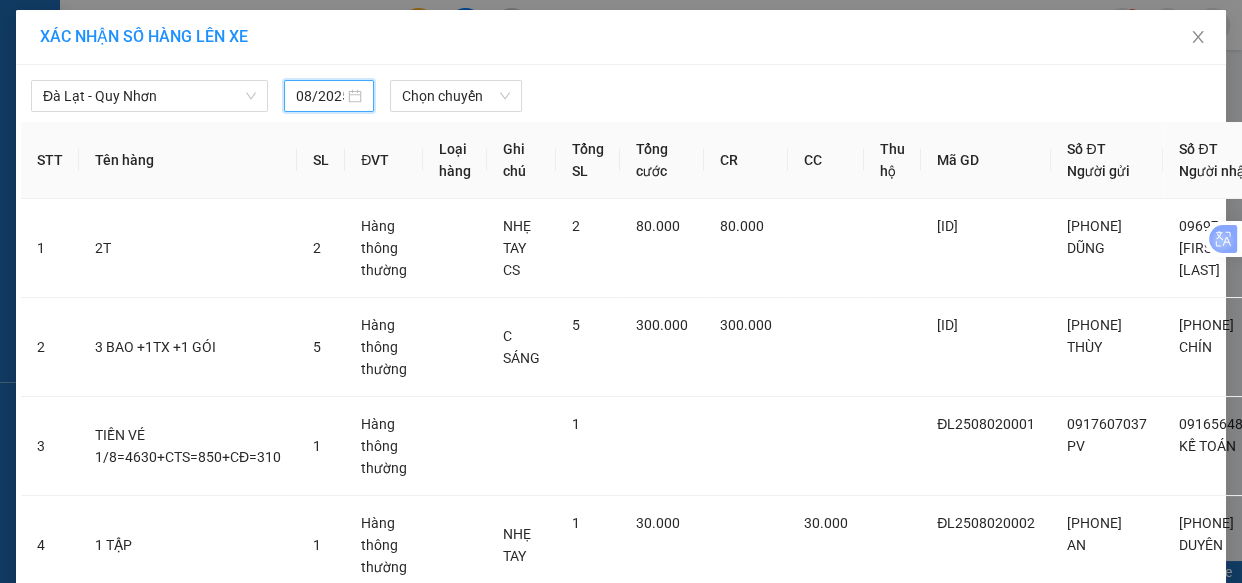 type on "02/08/2025" 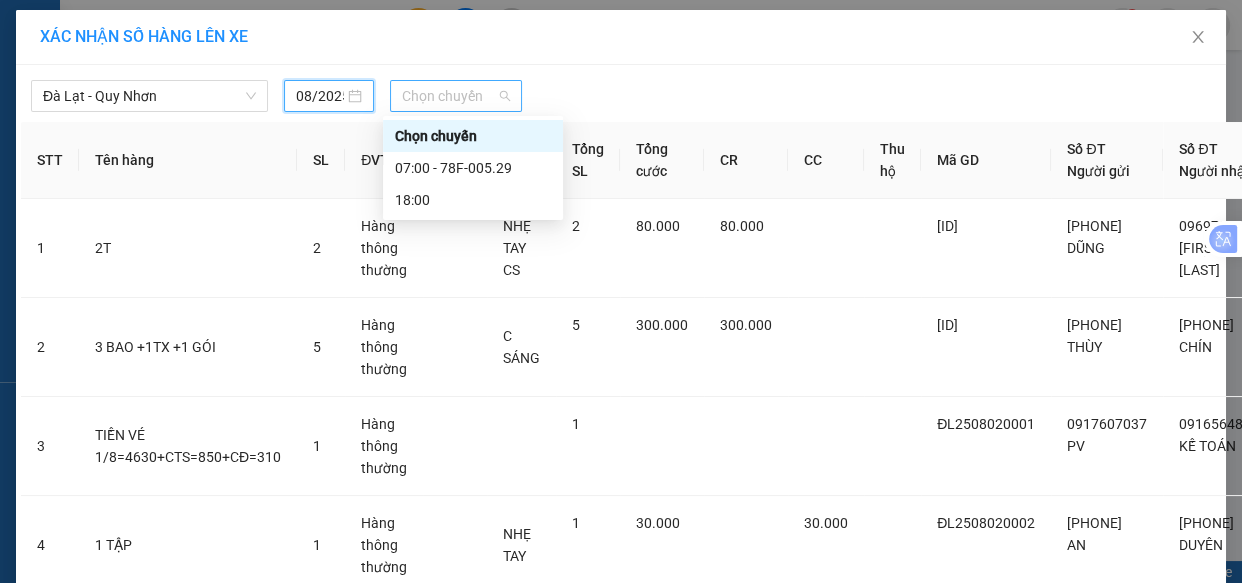 click on "Chọn chuyến" at bounding box center (456, 96) 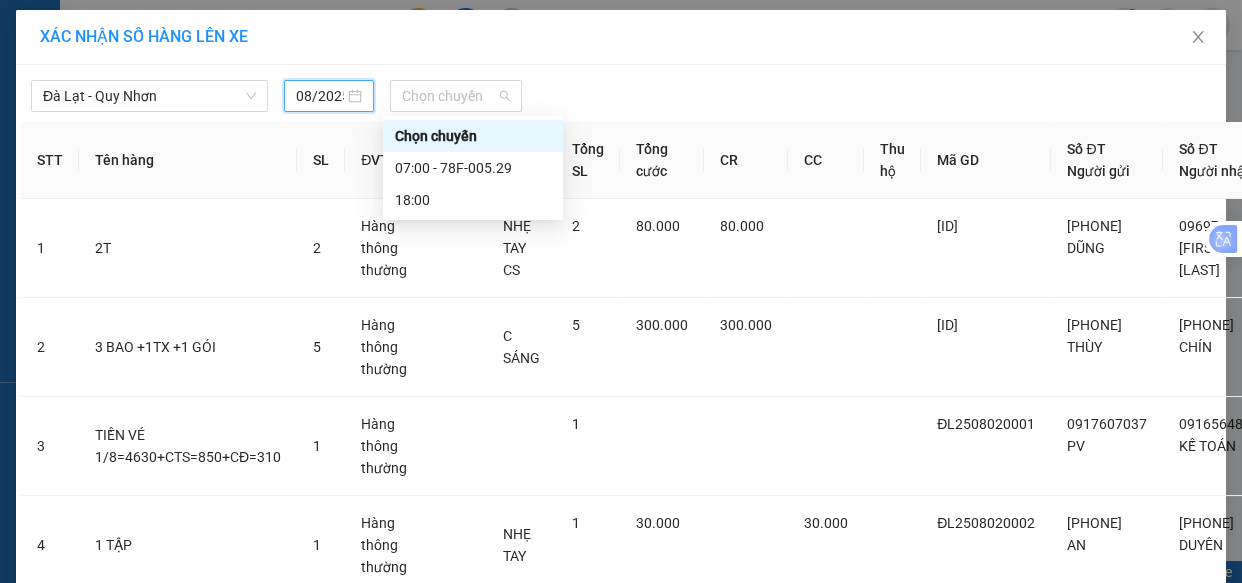 scroll, scrollTop: 0, scrollLeft: 0, axis: both 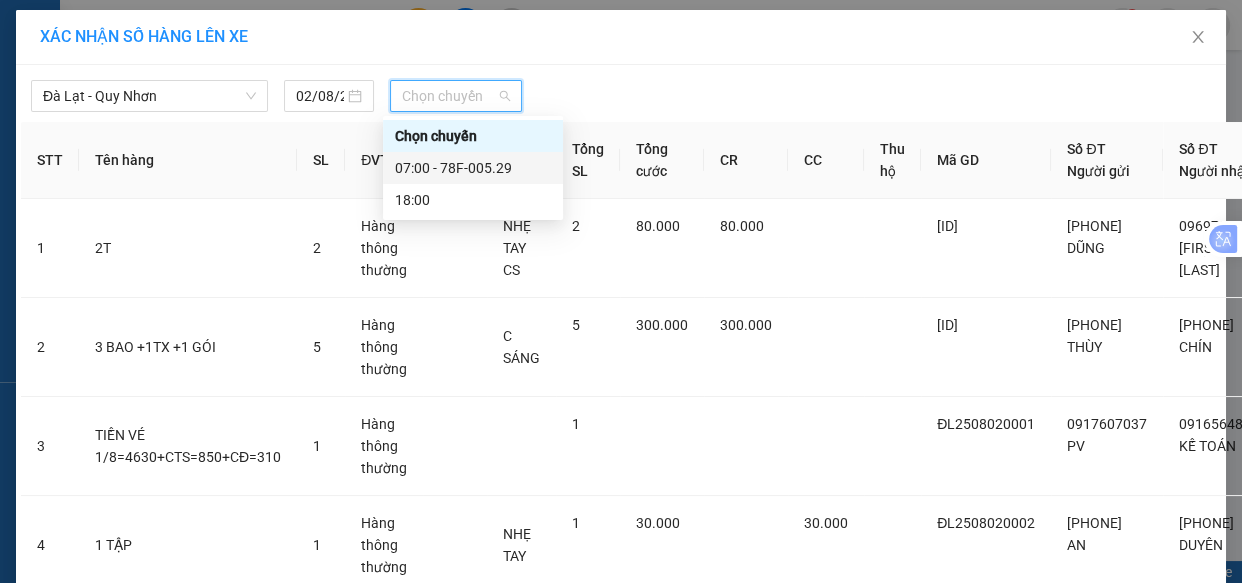 click on "[TIME] - [NUMBER]" at bounding box center (473, 168) 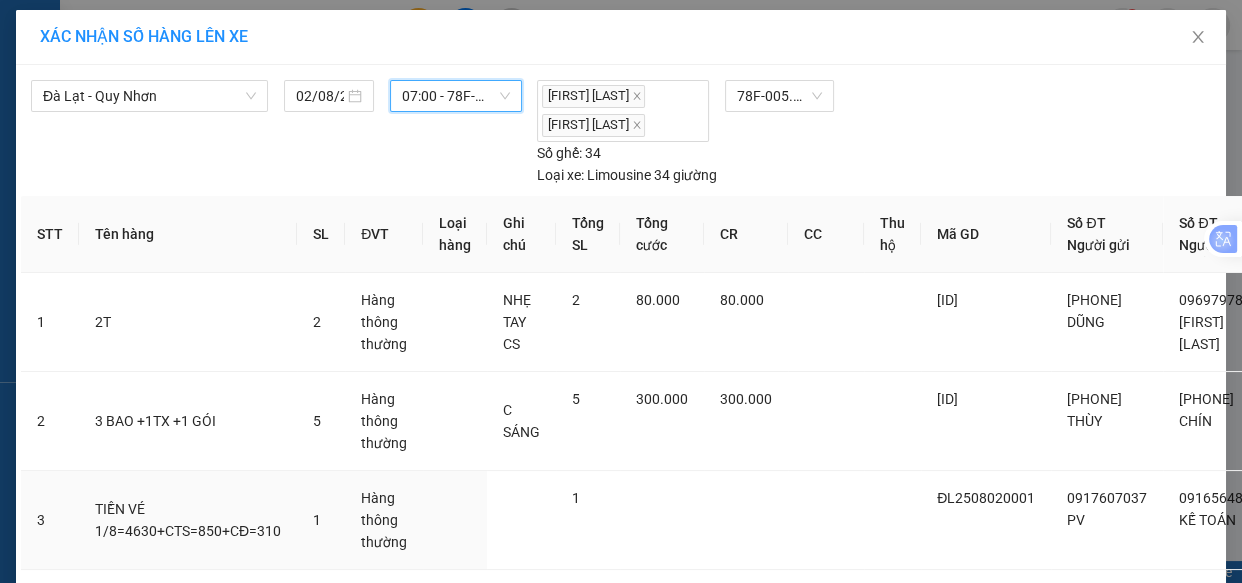 scroll, scrollTop: 266, scrollLeft: 0, axis: vertical 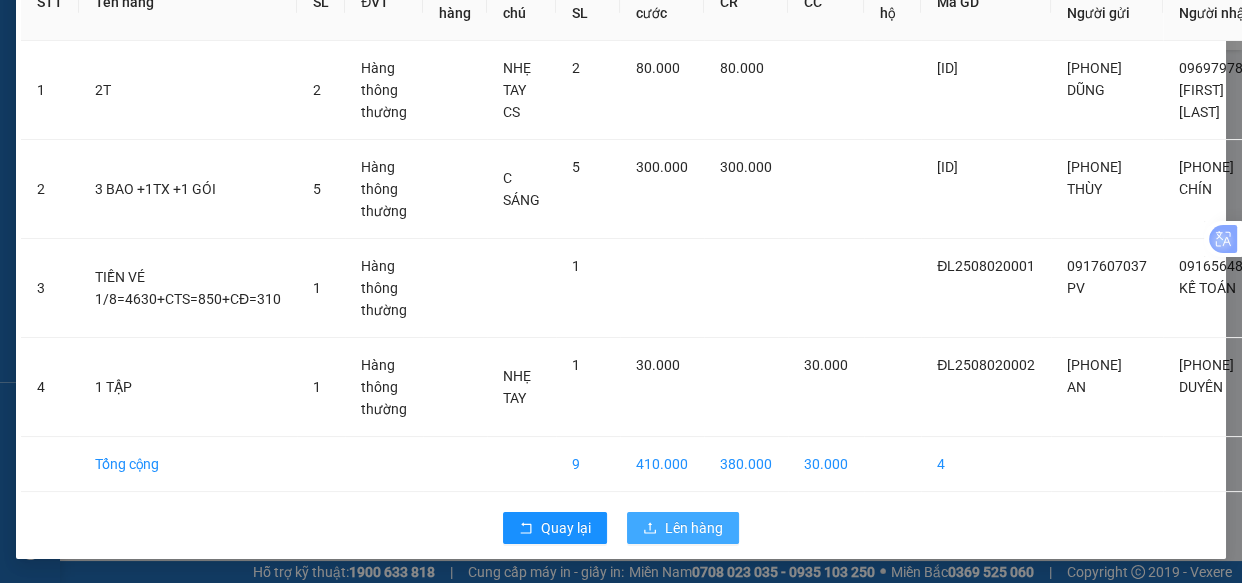 click on "Lên hàng" at bounding box center [694, 528] 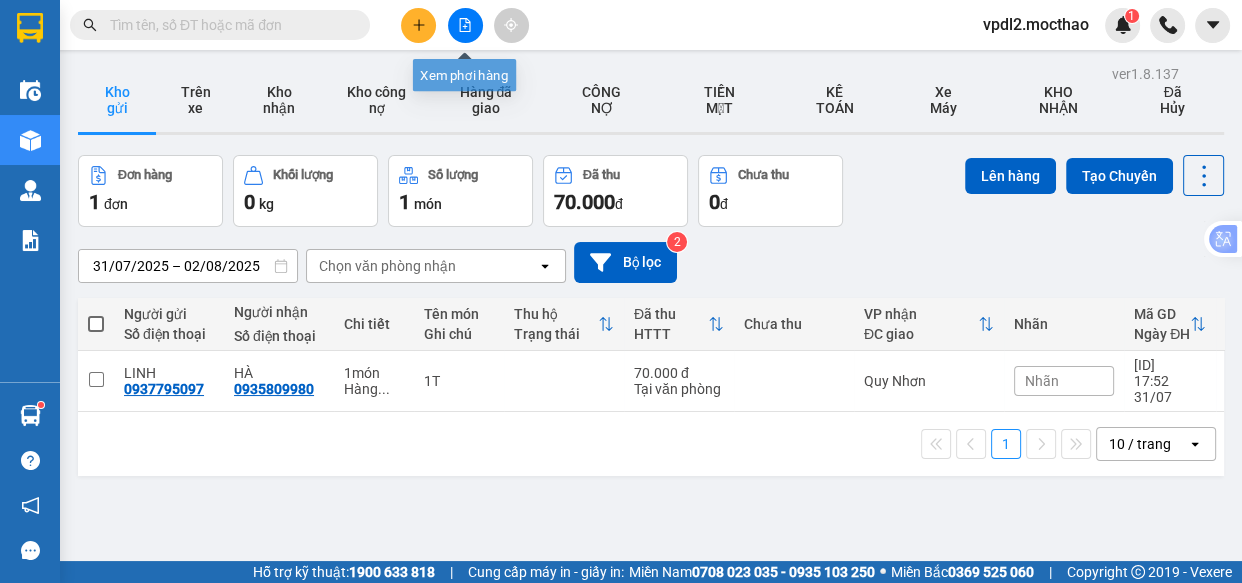 click at bounding box center [465, 25] 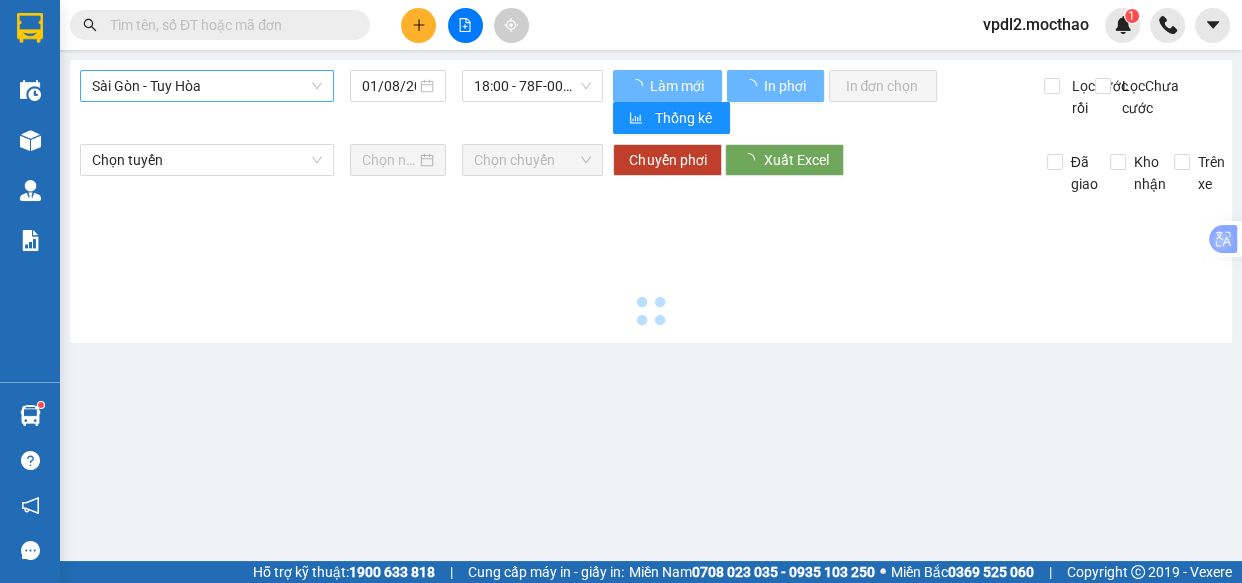 type on "02/08/2025" 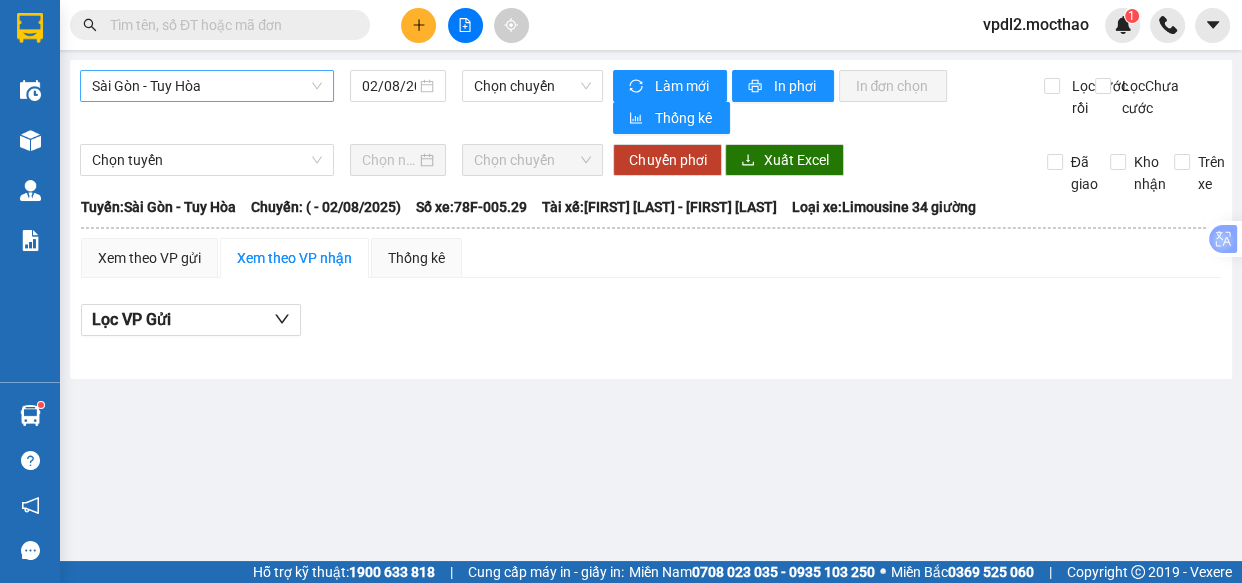 click on "Sài Gòn - Tuy Hòa" at bounding box center [207, 86] 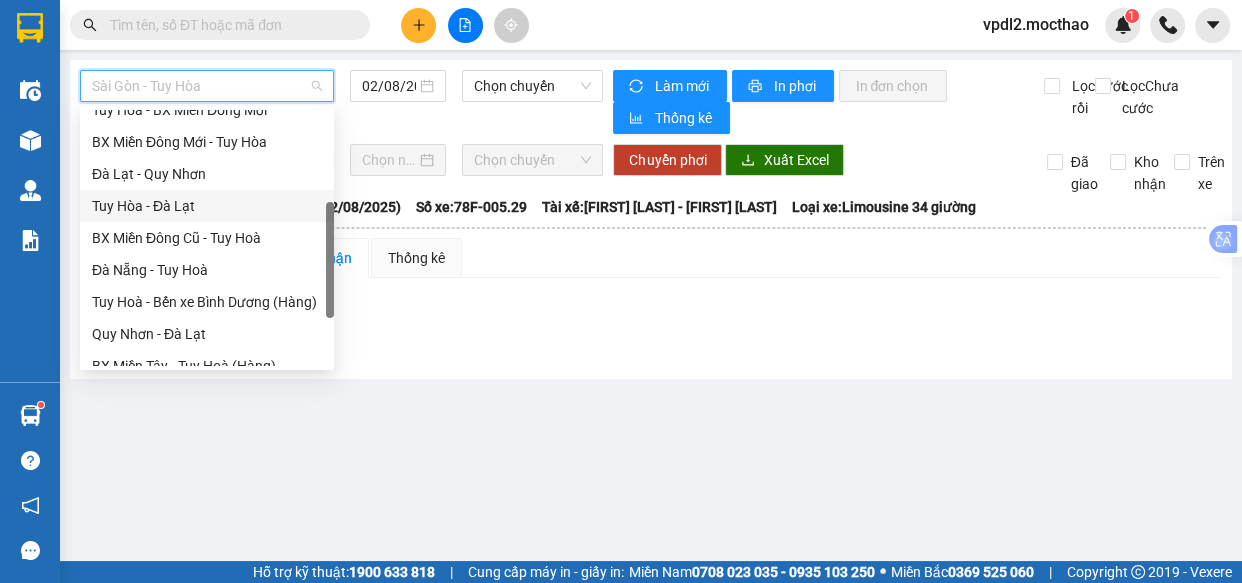 scroll, scrollTop: 181, scrollLeft: 0, axis: vertical 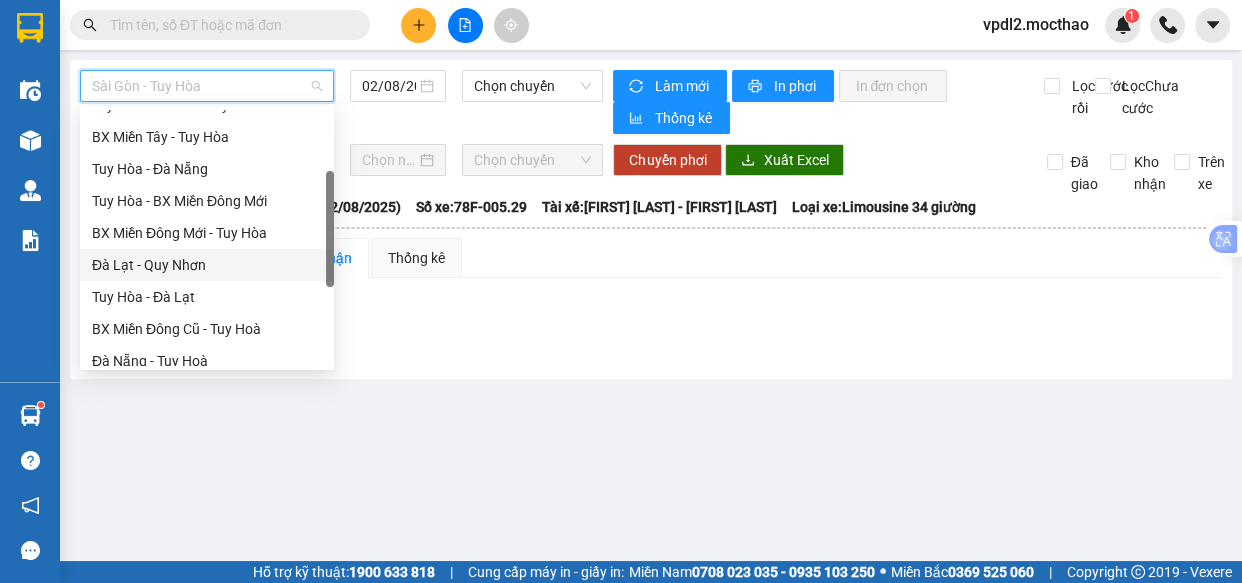 click on "Đà Lạt - Quy Nhơn" at bounding box center [207, 265] 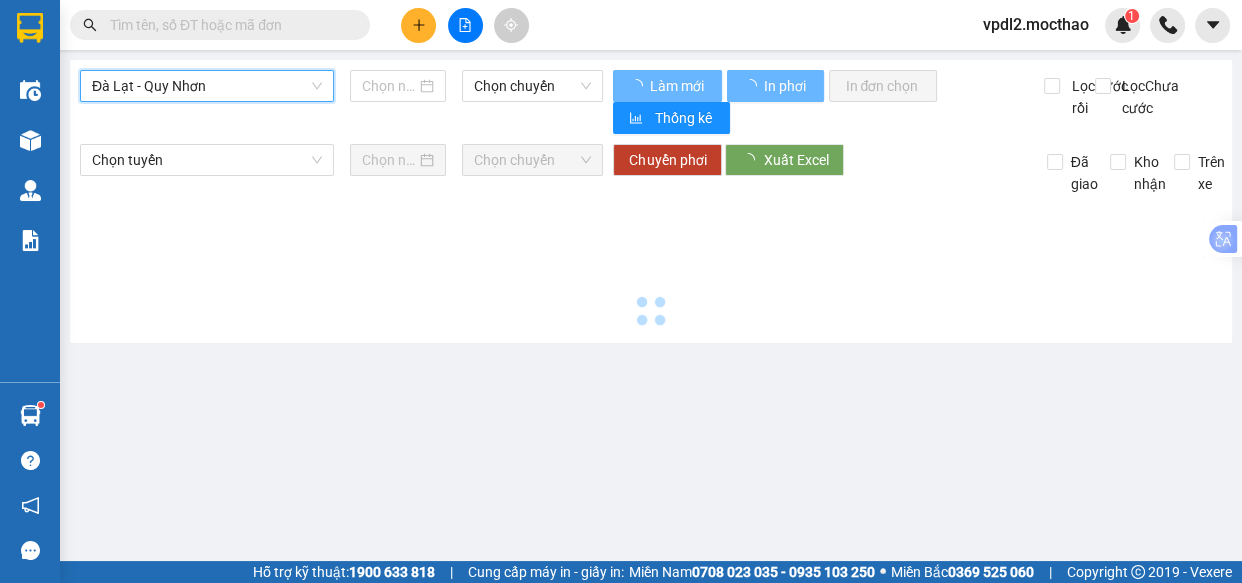 type on "02/08/2025" 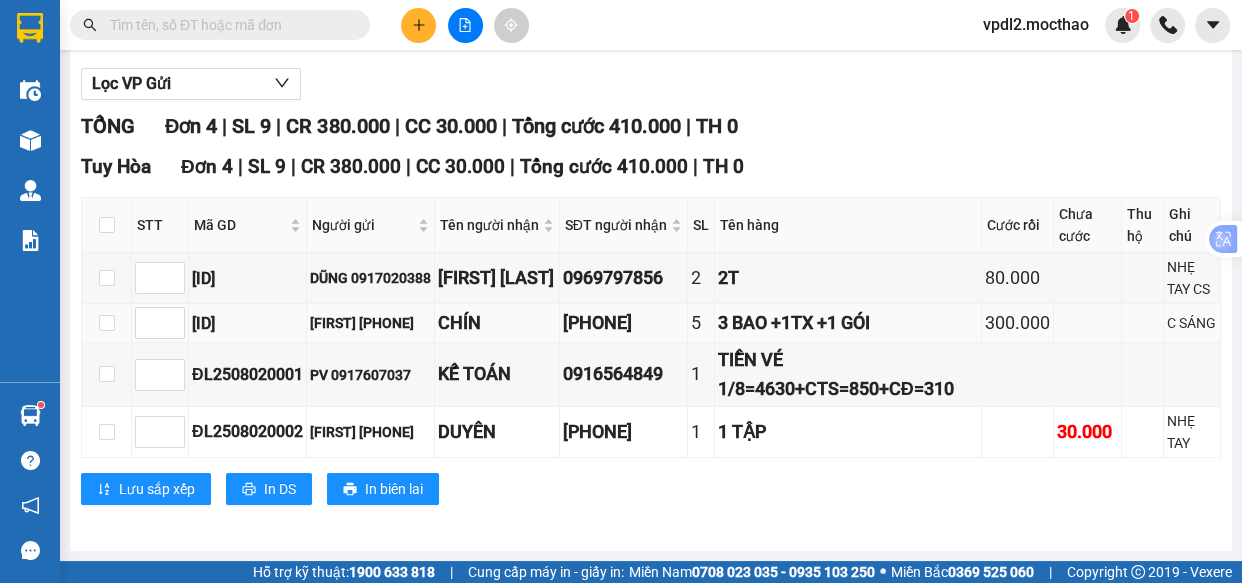 scroll, scrollTop: 276, scrollLeft: 0, axis: vertical 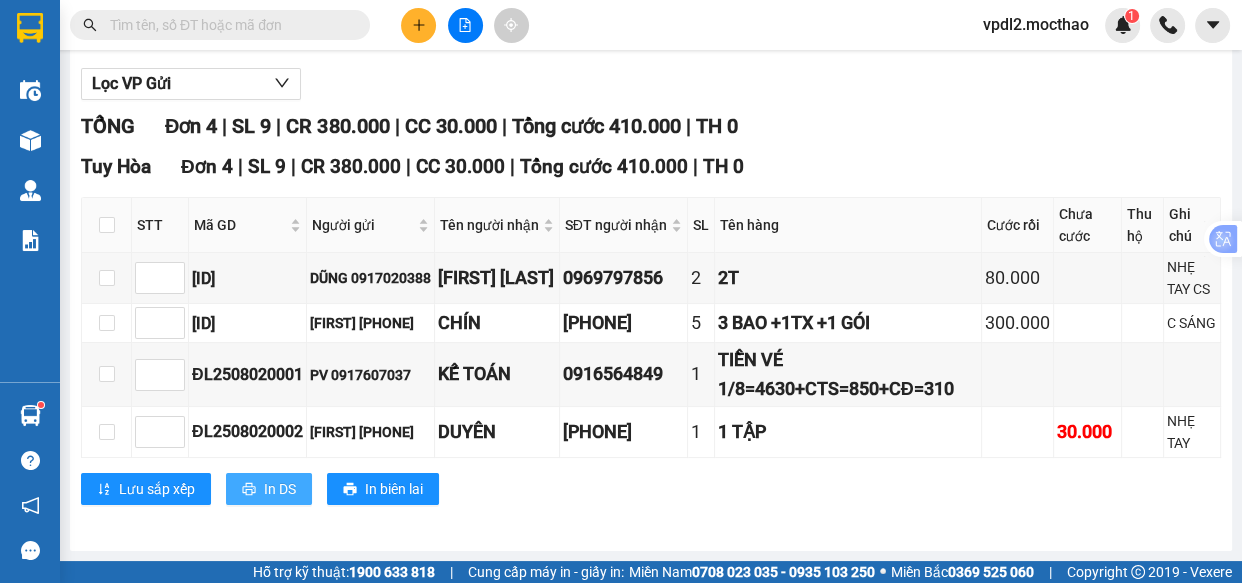 click on "In DS" at bounding box center [280, 489] 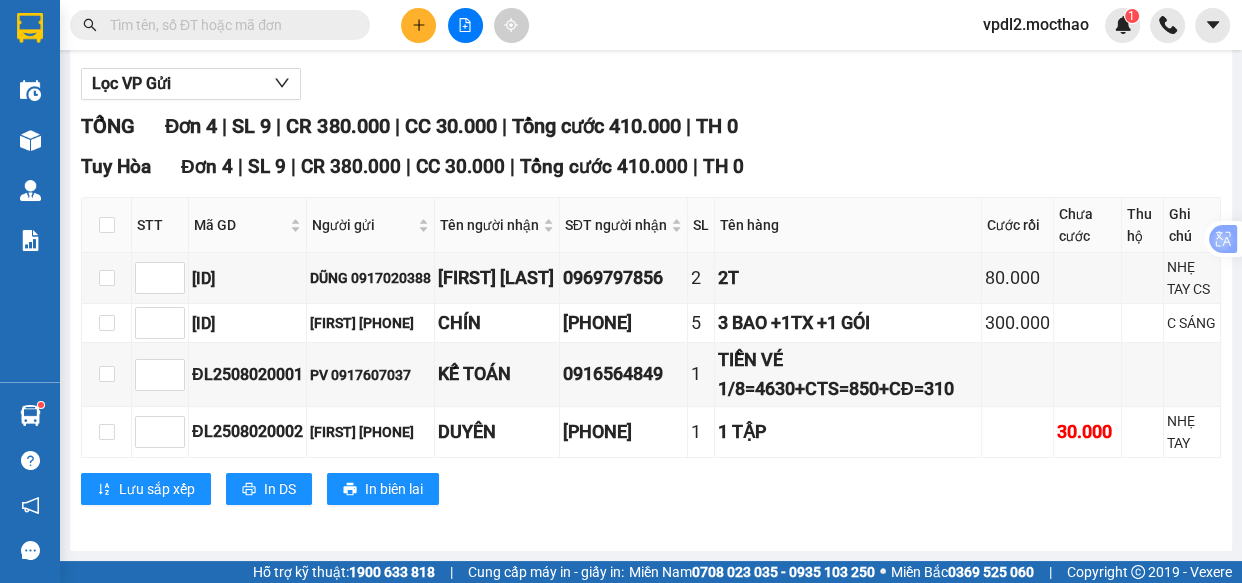 scroll, scrollTop: 3, scrollLeft: 0, axis: vertical 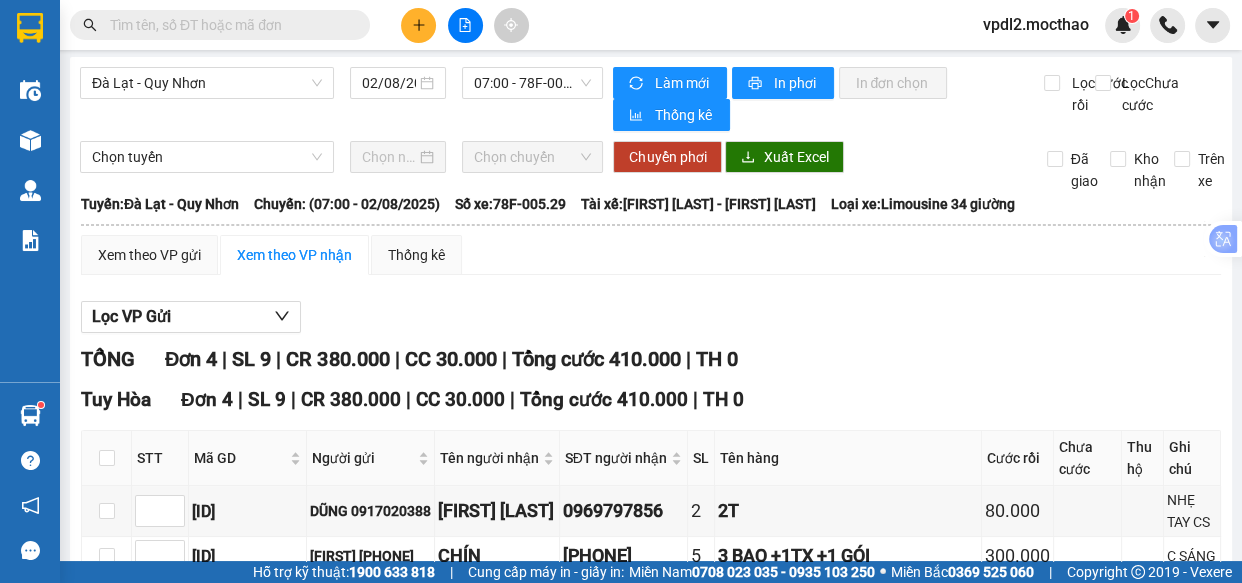 drag, startPoint x: 217, startPoint y: 85, endPoint x: 237, endPoint y: 102, distance: 26.24881 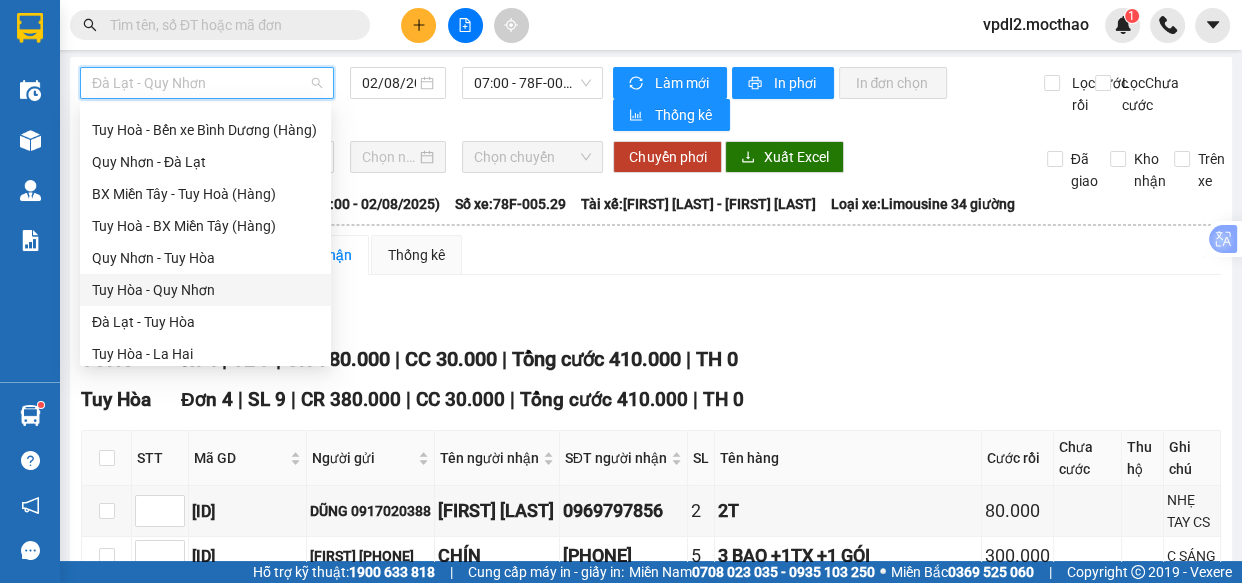 scroll, scrollTop: 447, scrollLeft: 0, axis: vertical 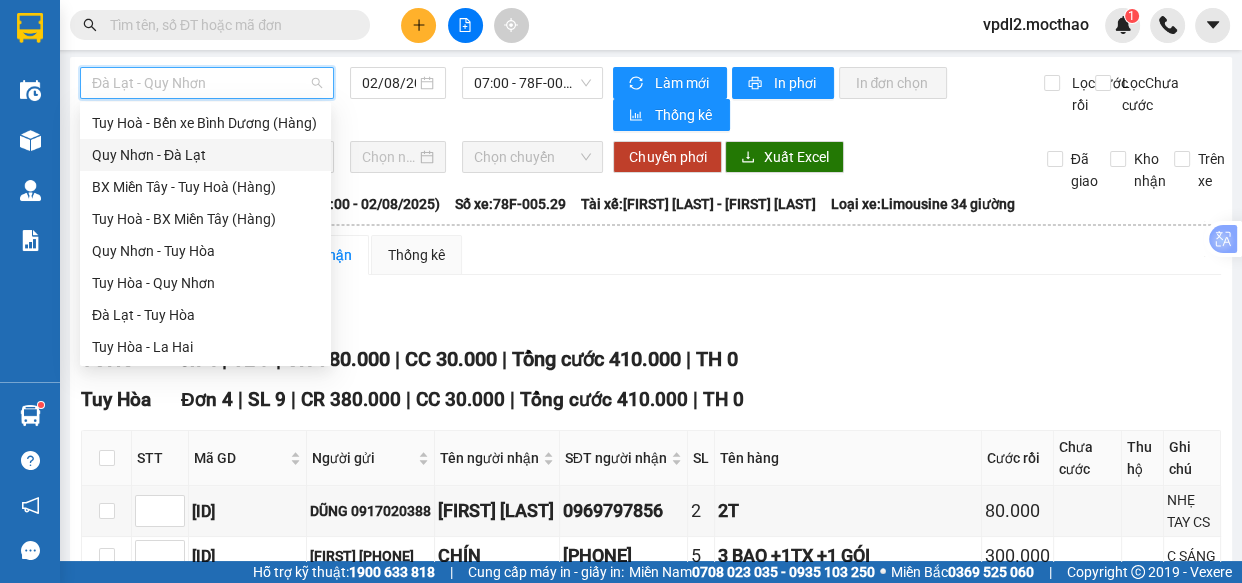 click on "Quy Nhơn - Đà Lạt" at bounding box center (205, 155) 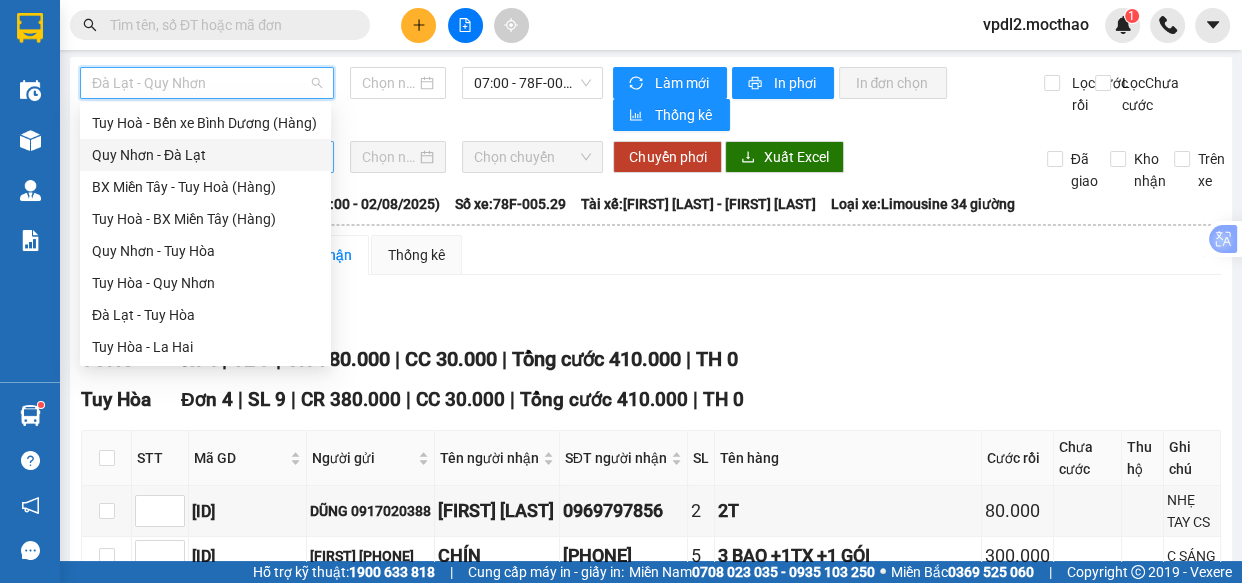 scroll, scrollTop: 0, scrollLeft: 0, axis: both 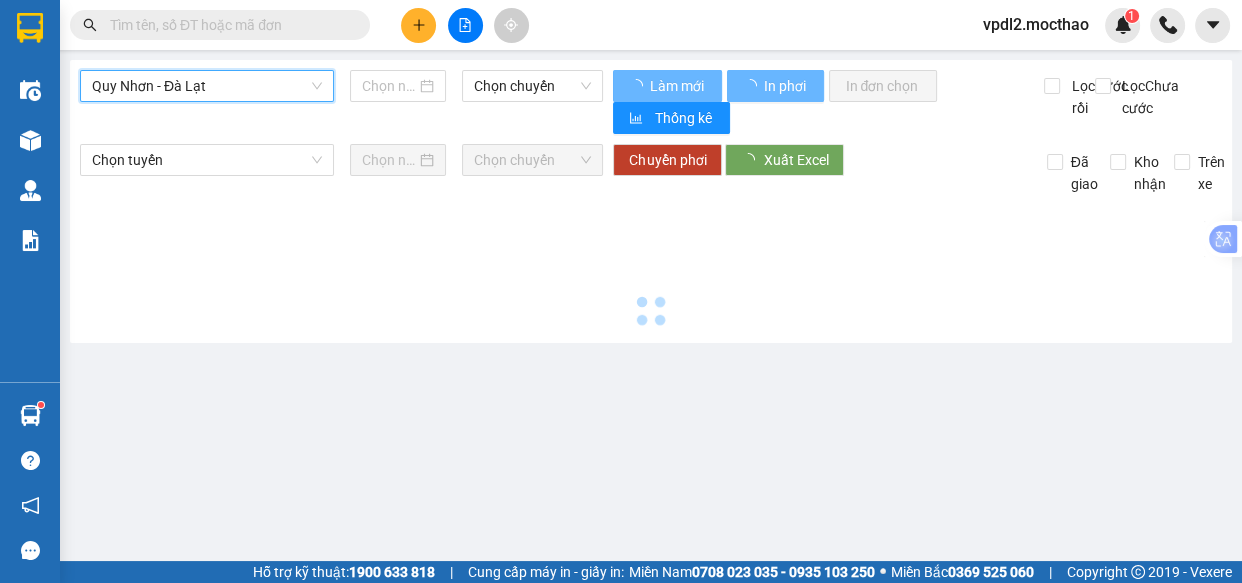 type on "02/08/2025" 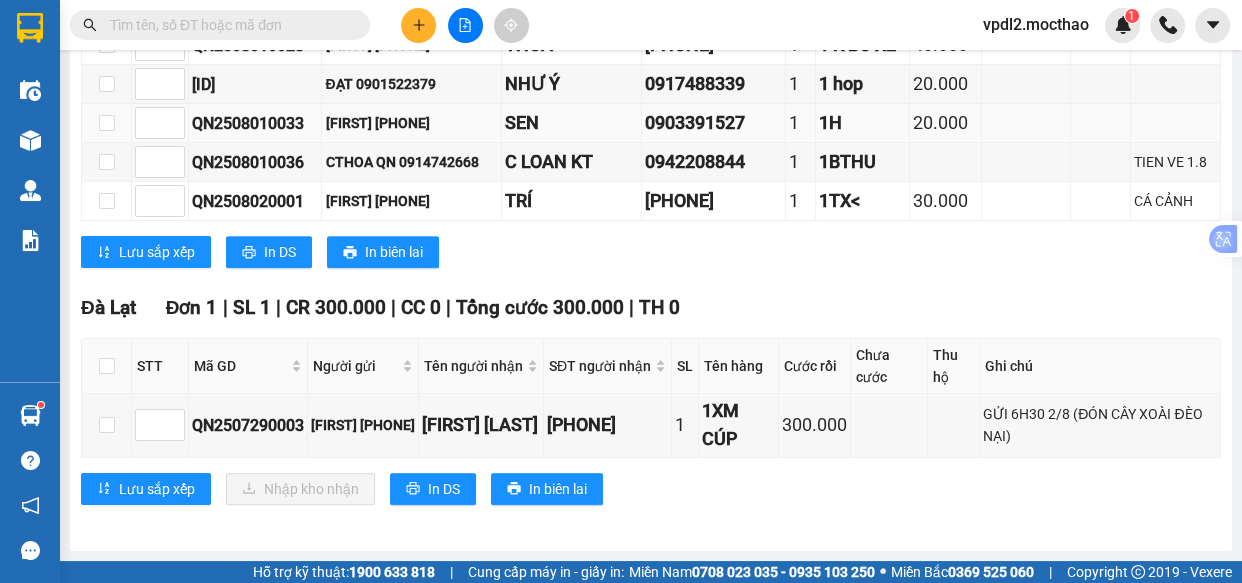 scroll, scrollTop: 491, scrollLeft: 0, axis: vertical 